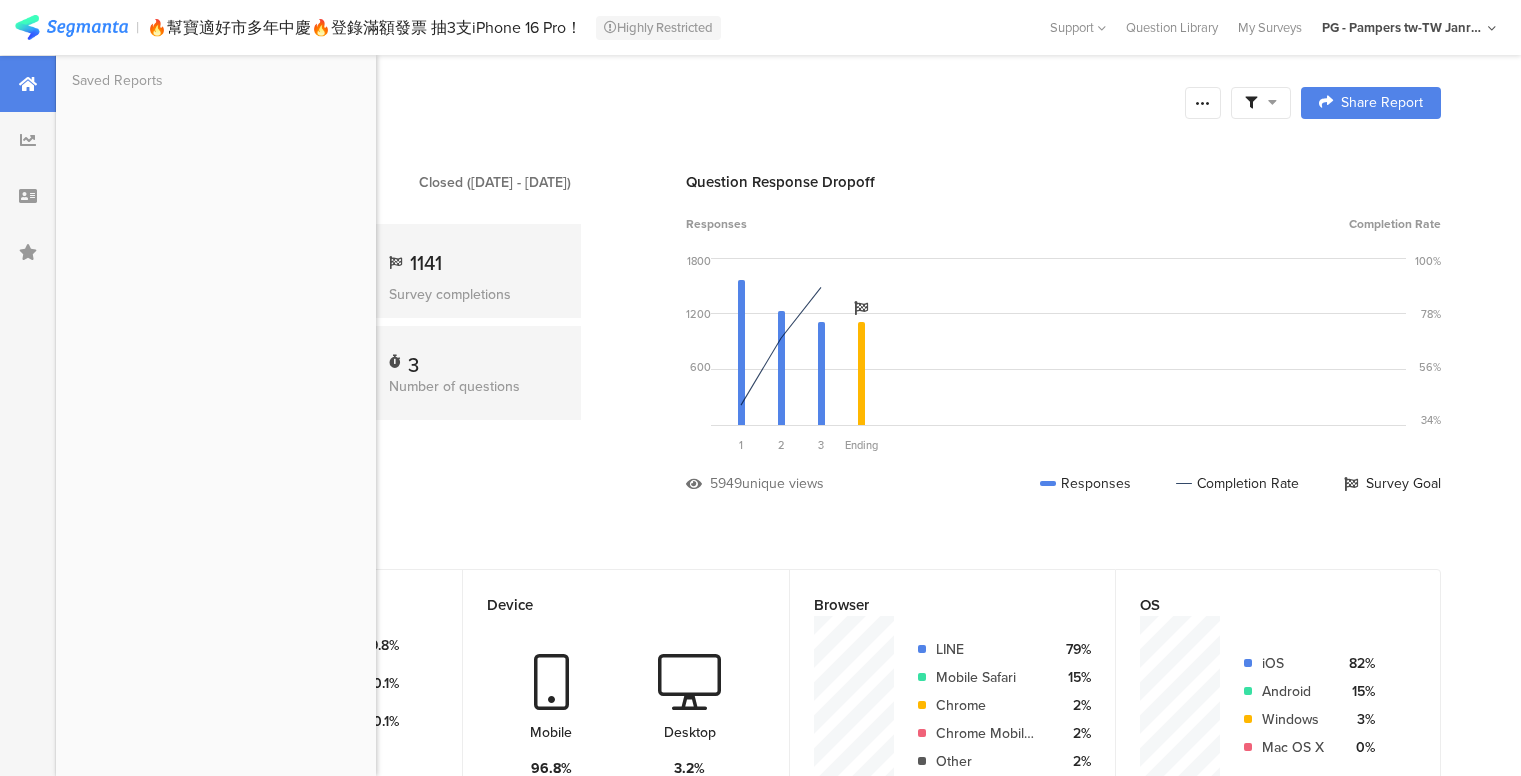 scroll, scrollTop: 0, scrollLeft: 0, axis: both 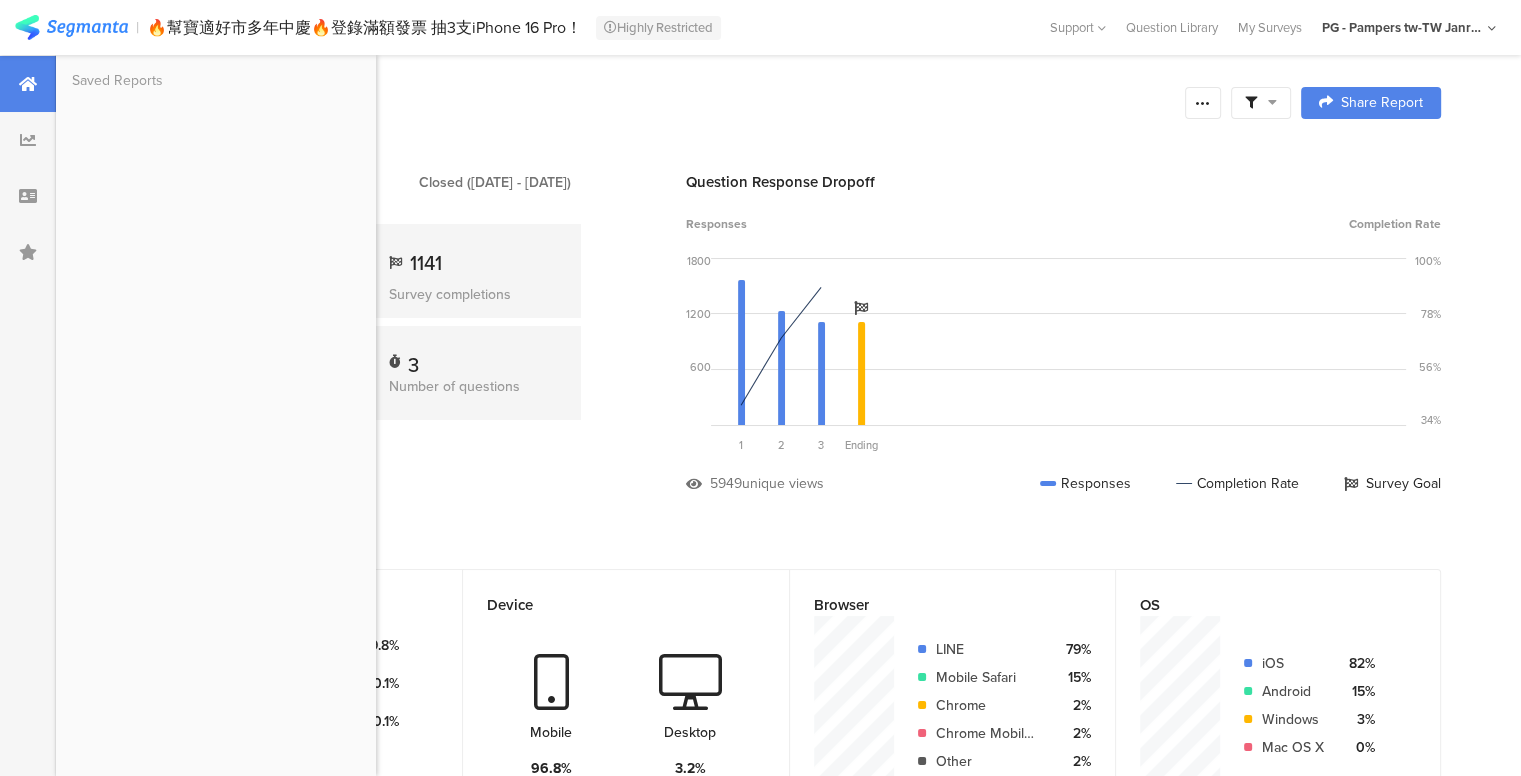 click at bounding box center (28, 252) 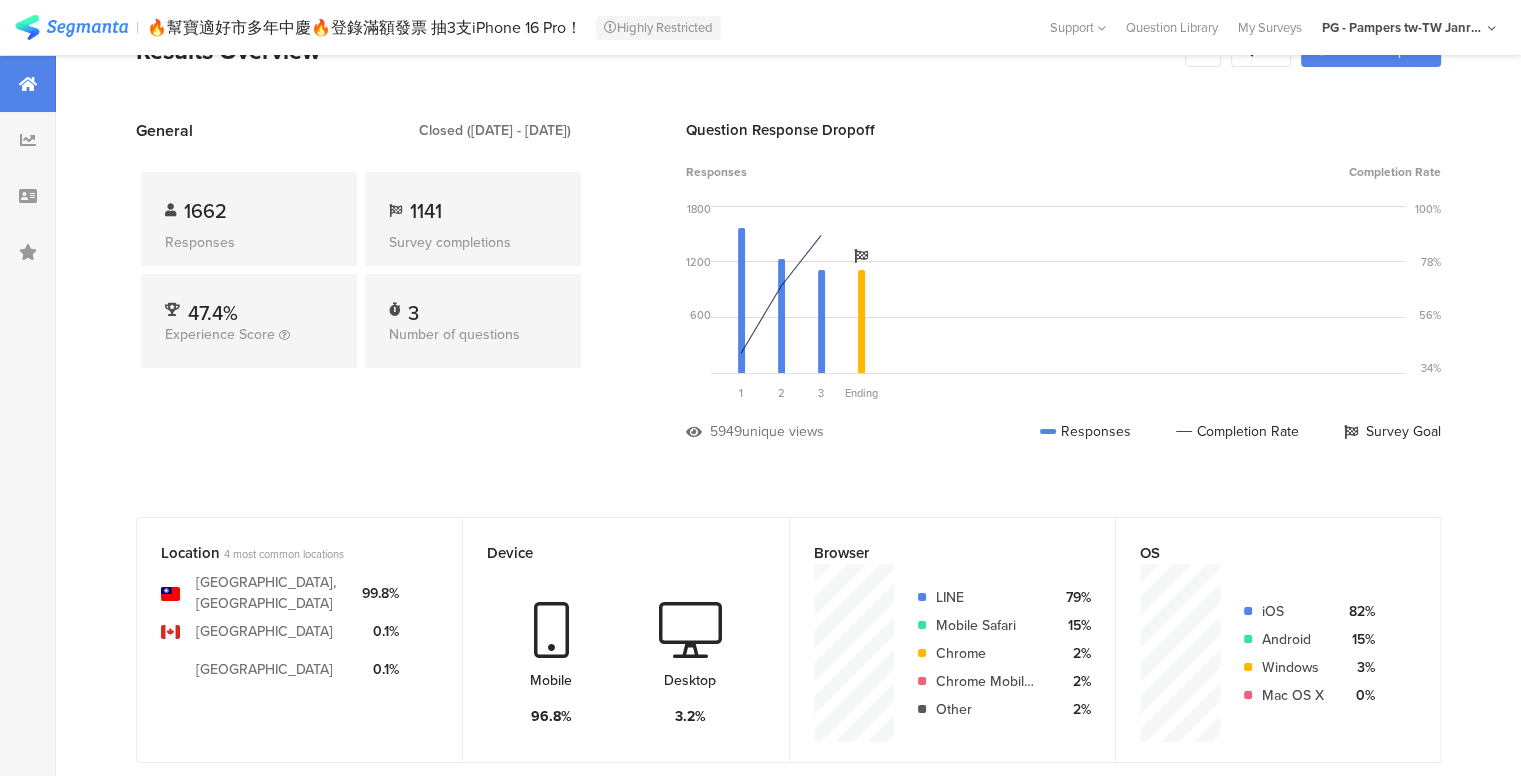 scroll, scrollTop: 0, scrollLeft: 0, axis: both 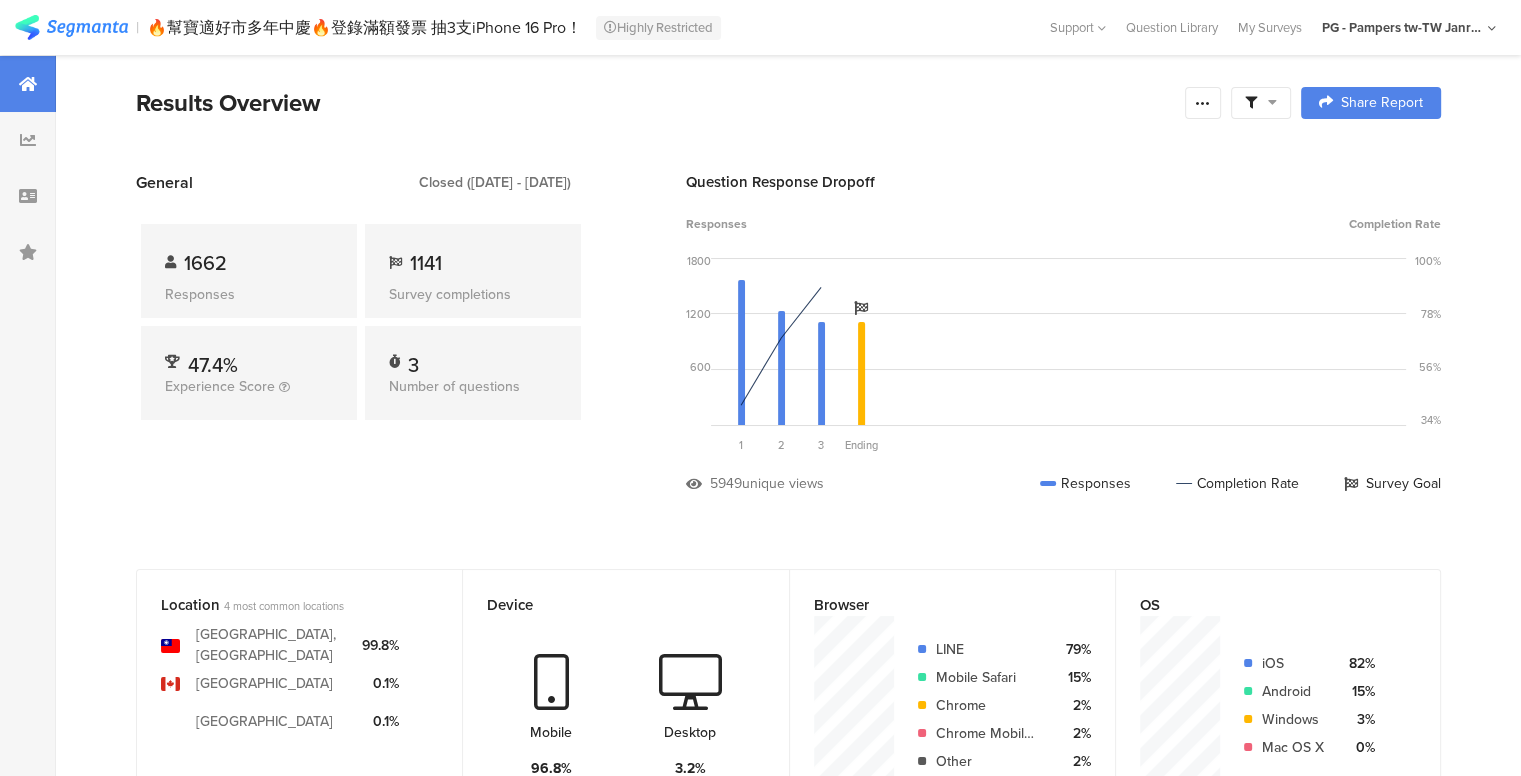 click at bounding box center (71, 27) 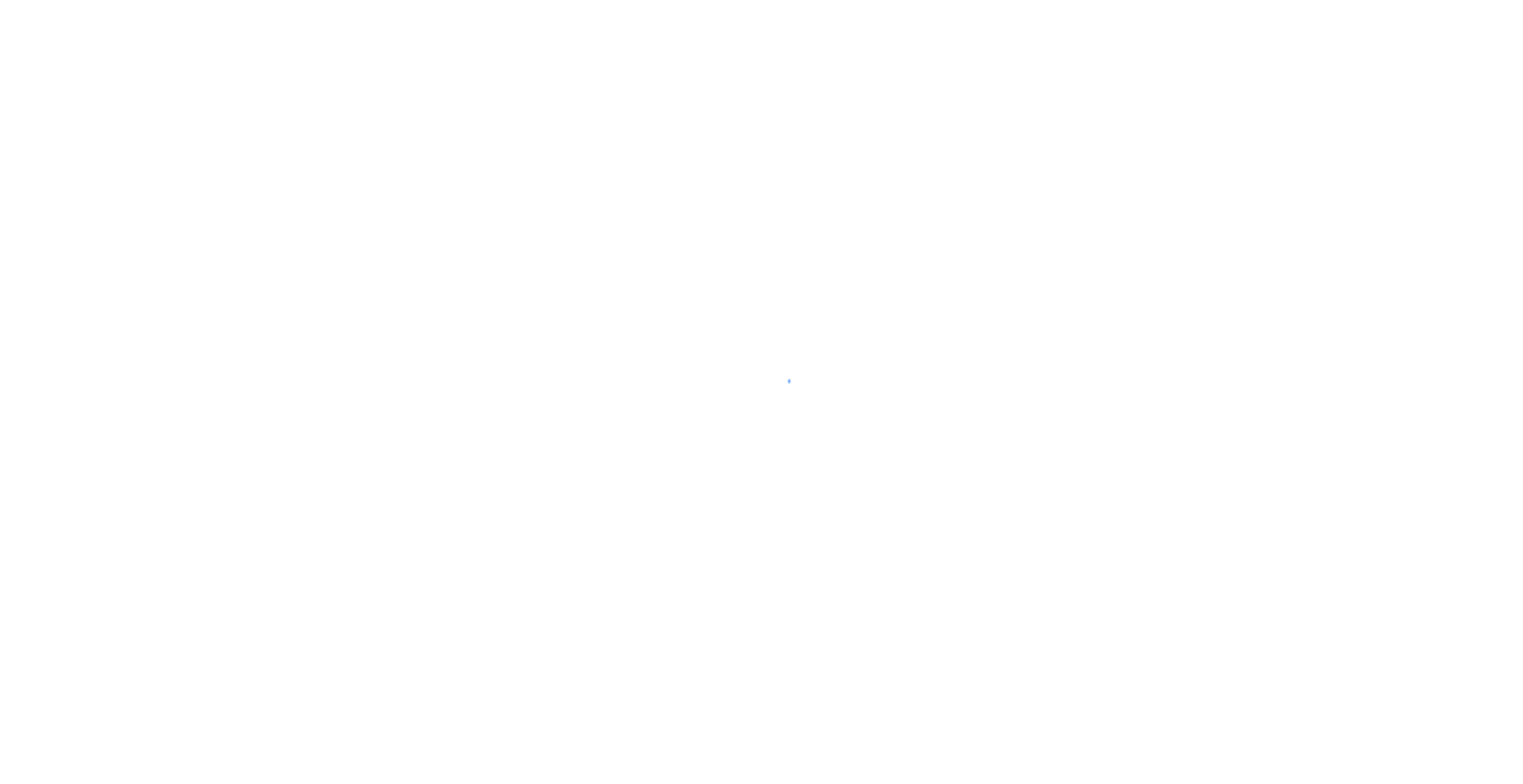 scroll, scrollTop: 0, scrollLeft: 0, axis: both 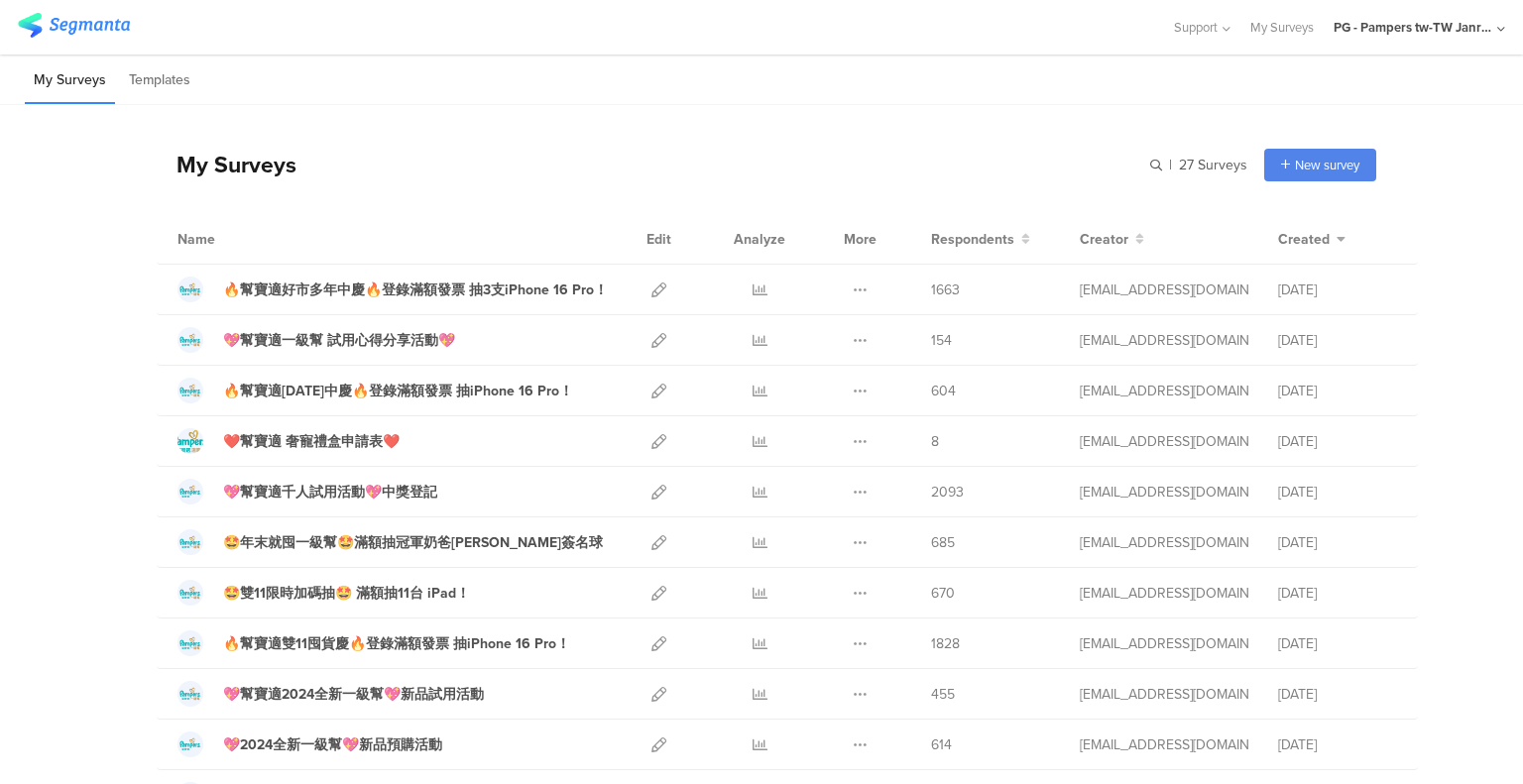 click at bounding box center [658, 289] 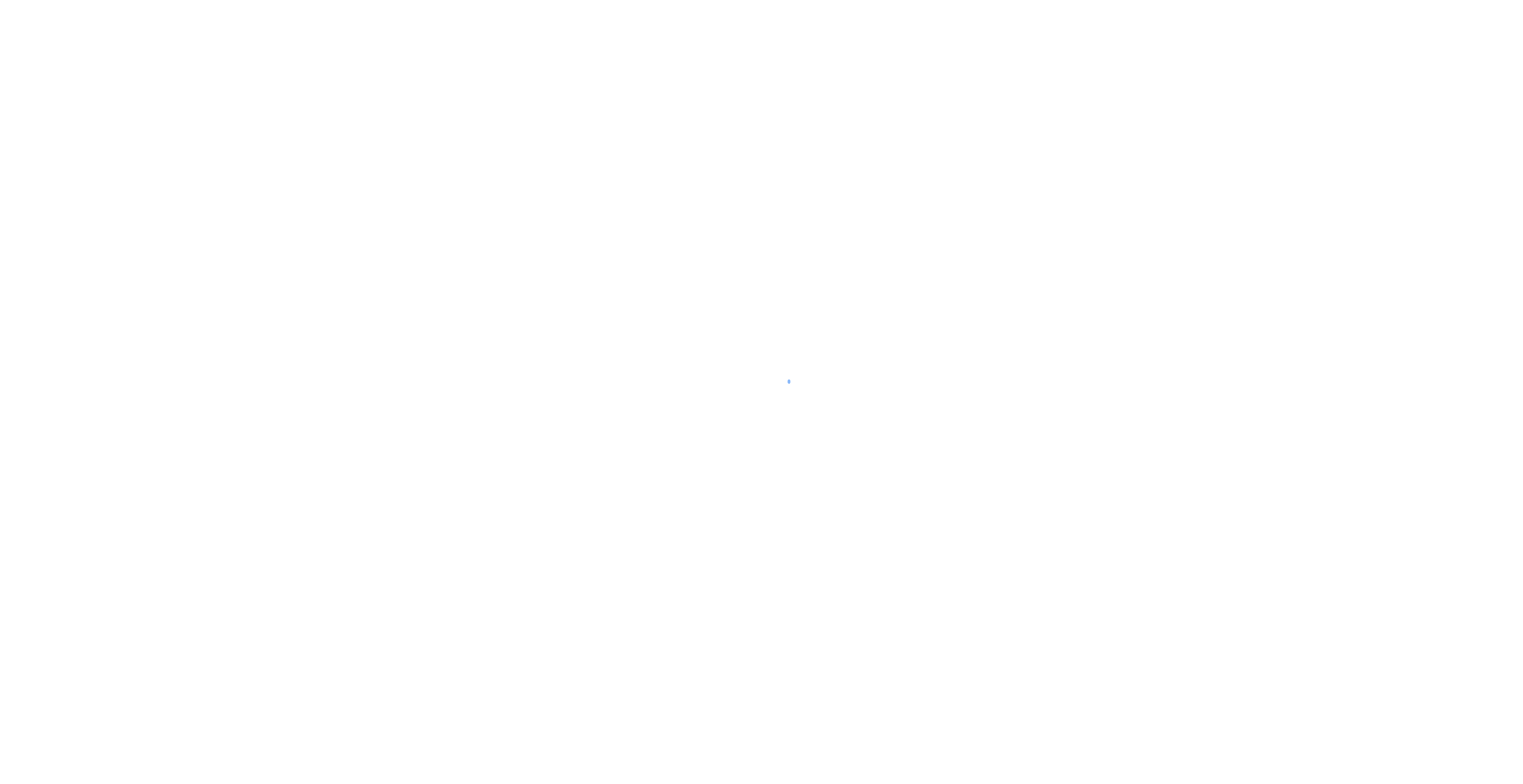 scroll, scrollTop: 0, scrollLeft: 0, axis: both 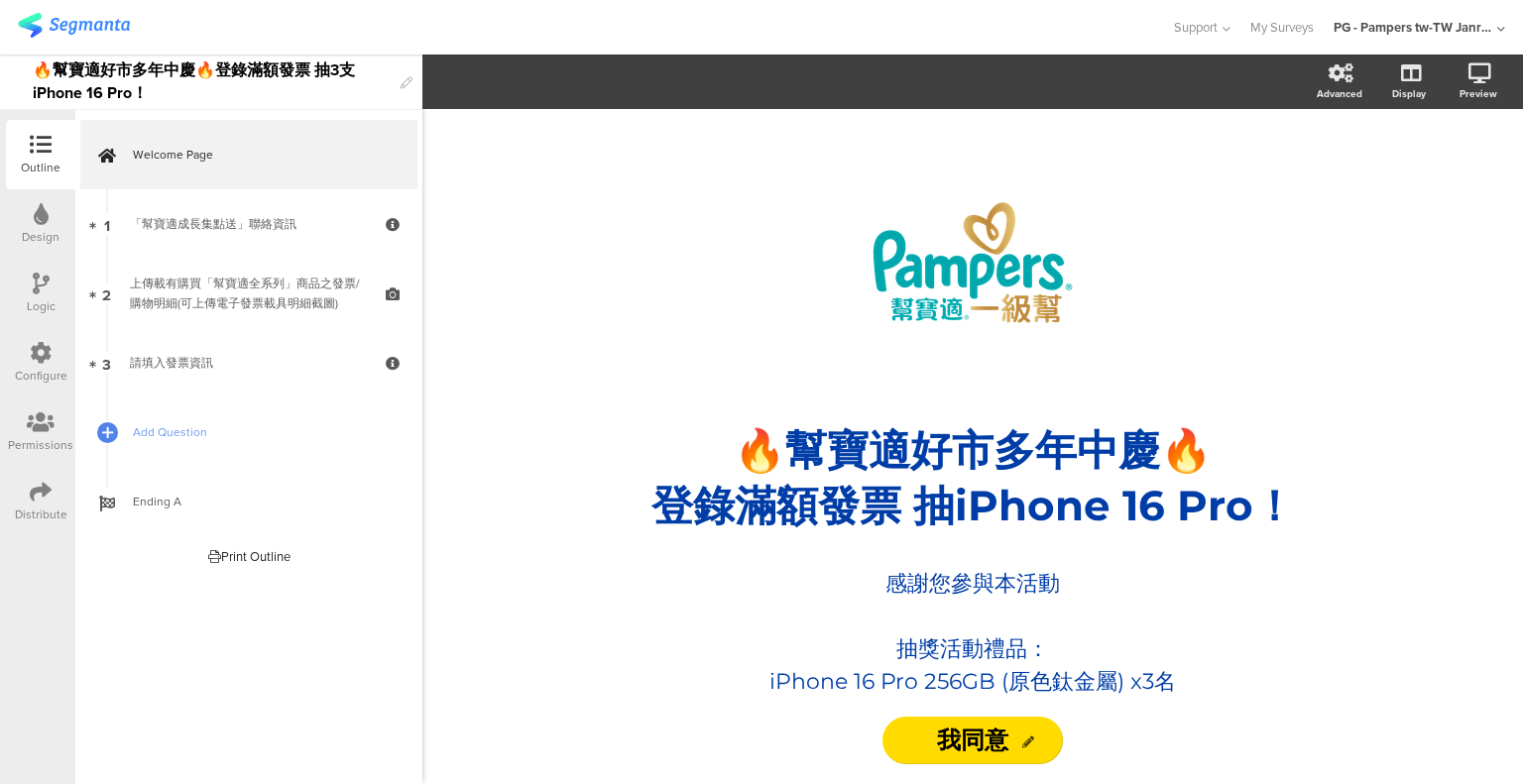click at bounding box center [41, 492] 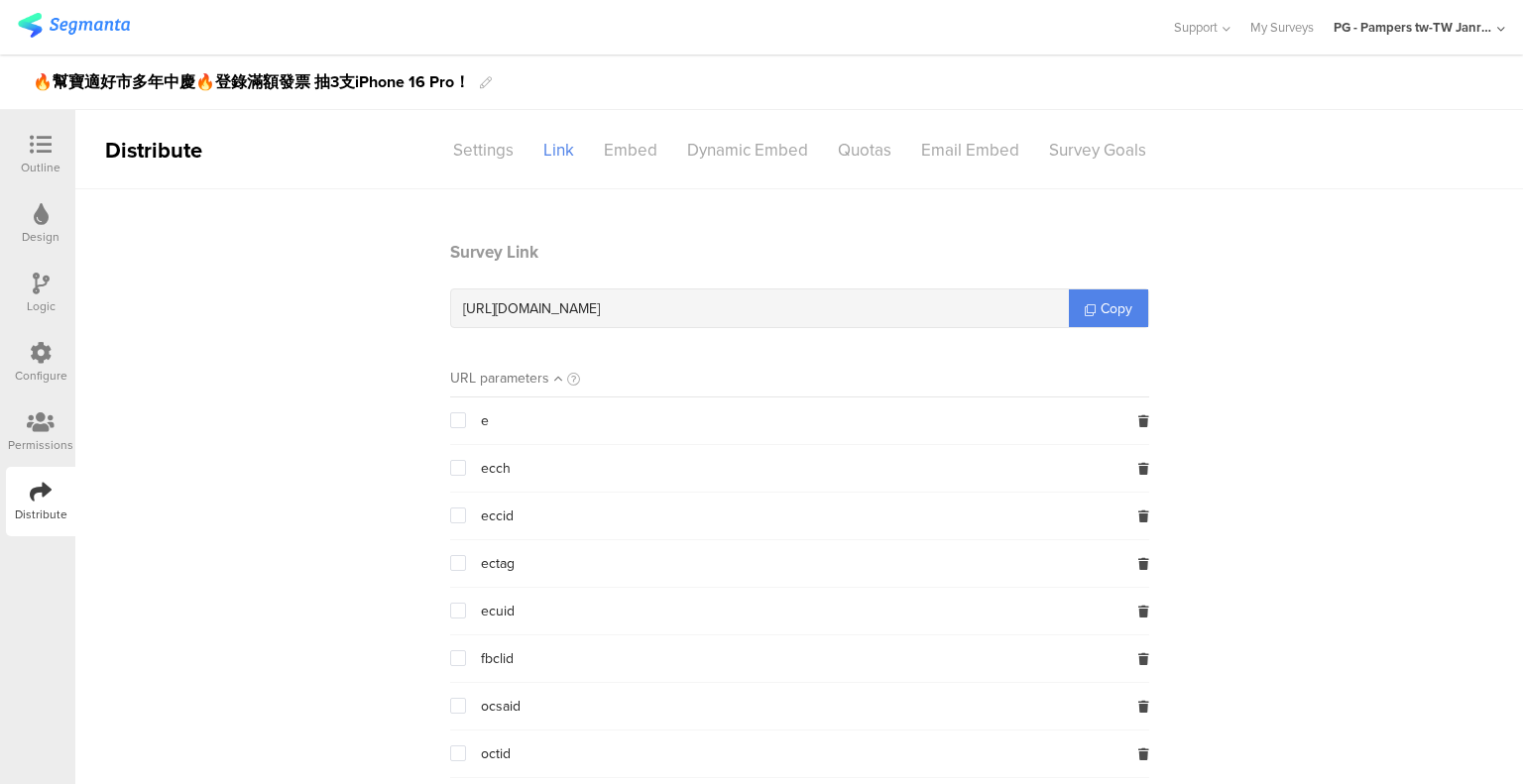 click on "Settings" at bounding box center [483, 150] 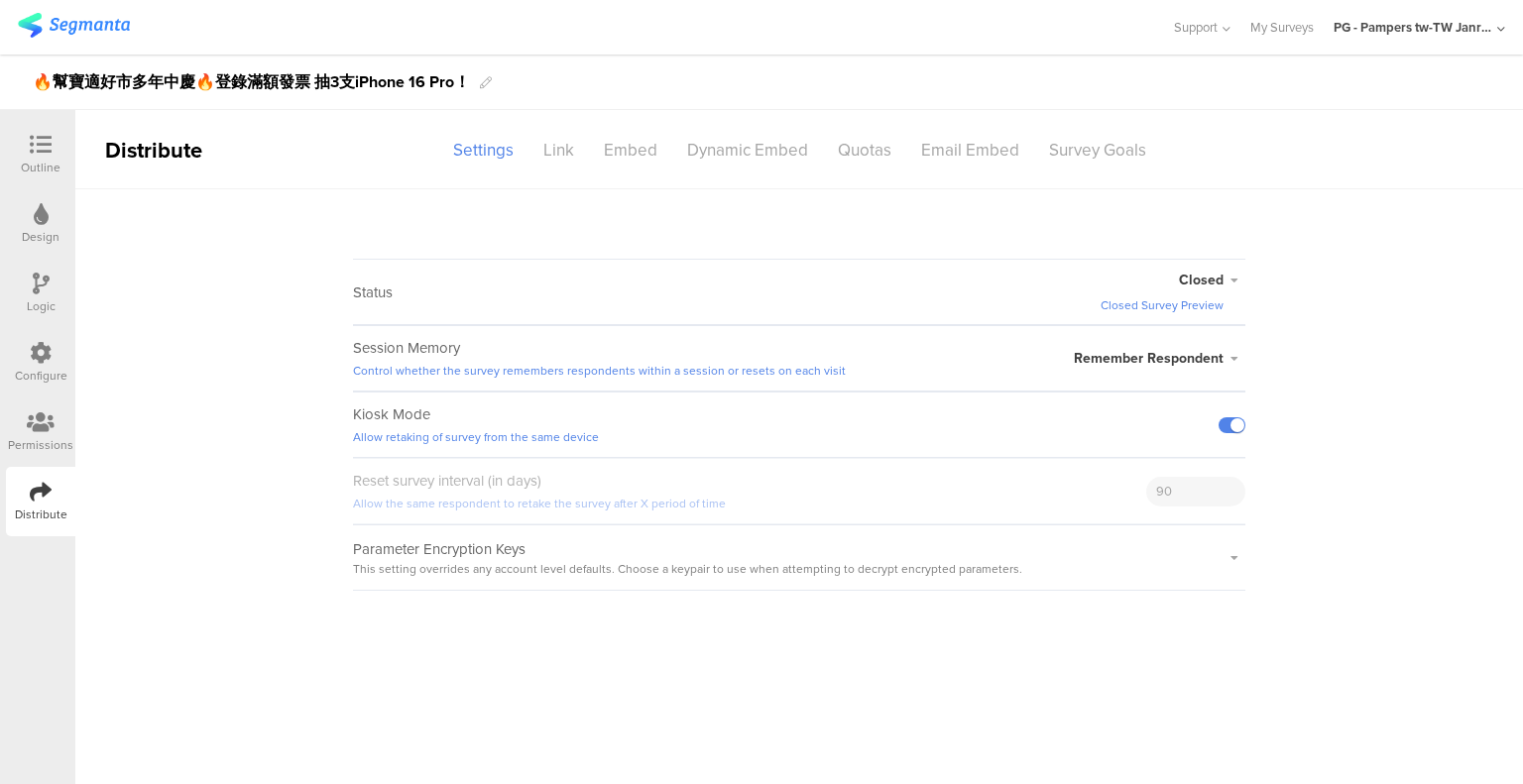 click on "Closed Survey Preview" at bounding box center (1162, 305) 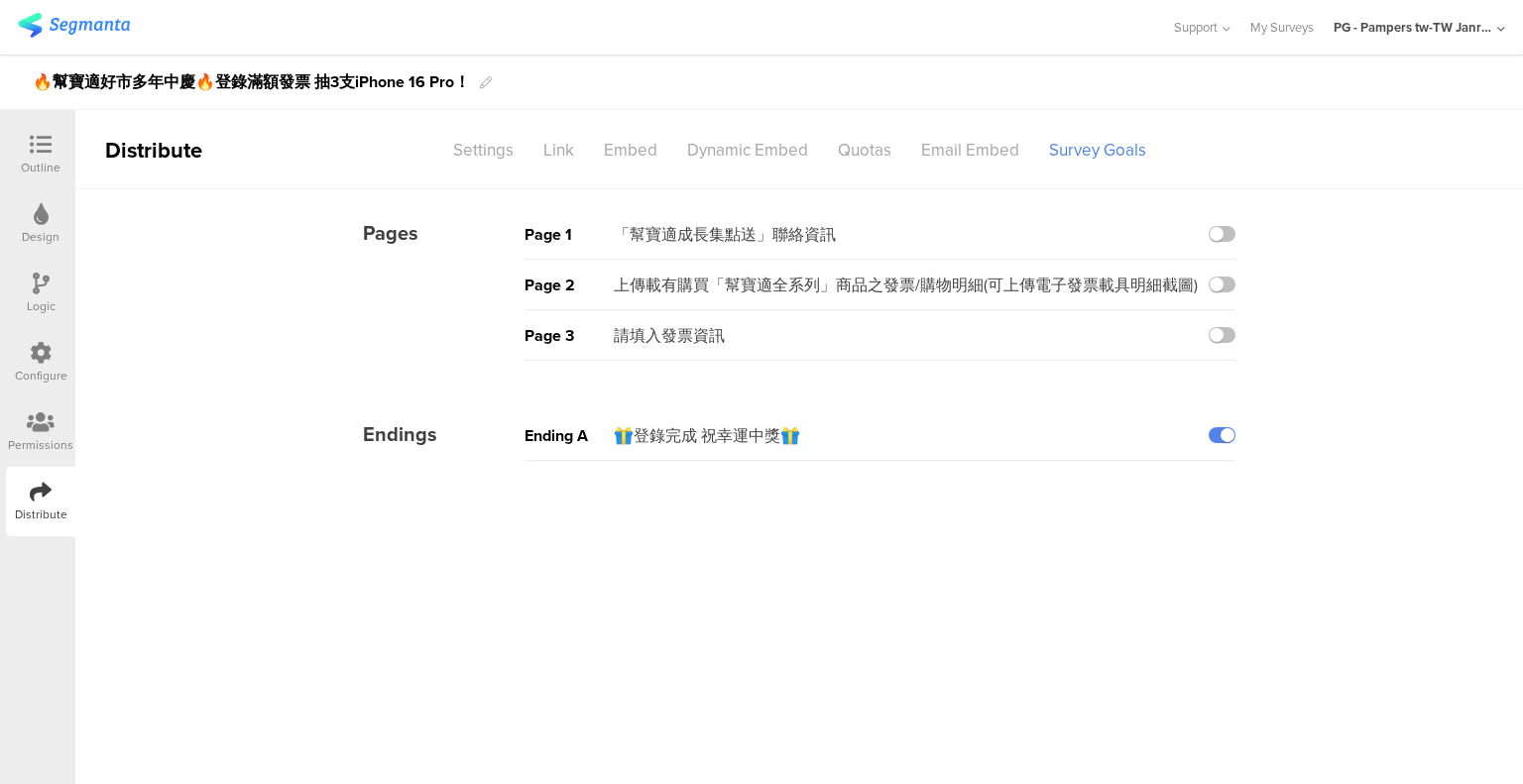 click on "Configure" at bounding box center [41, 376] 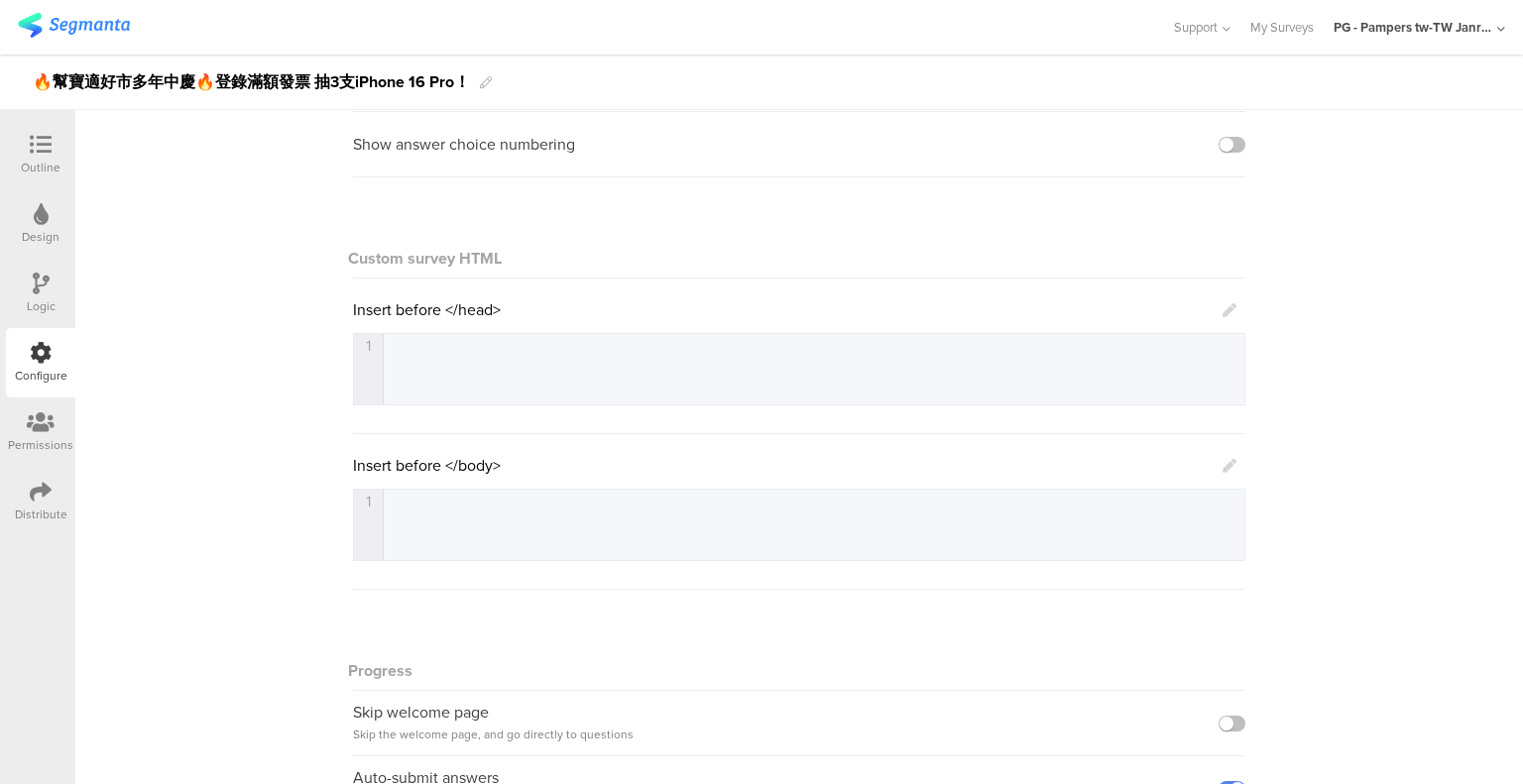 scroll, scrollTop: 336, scrollLeft: 0, axis: vertical 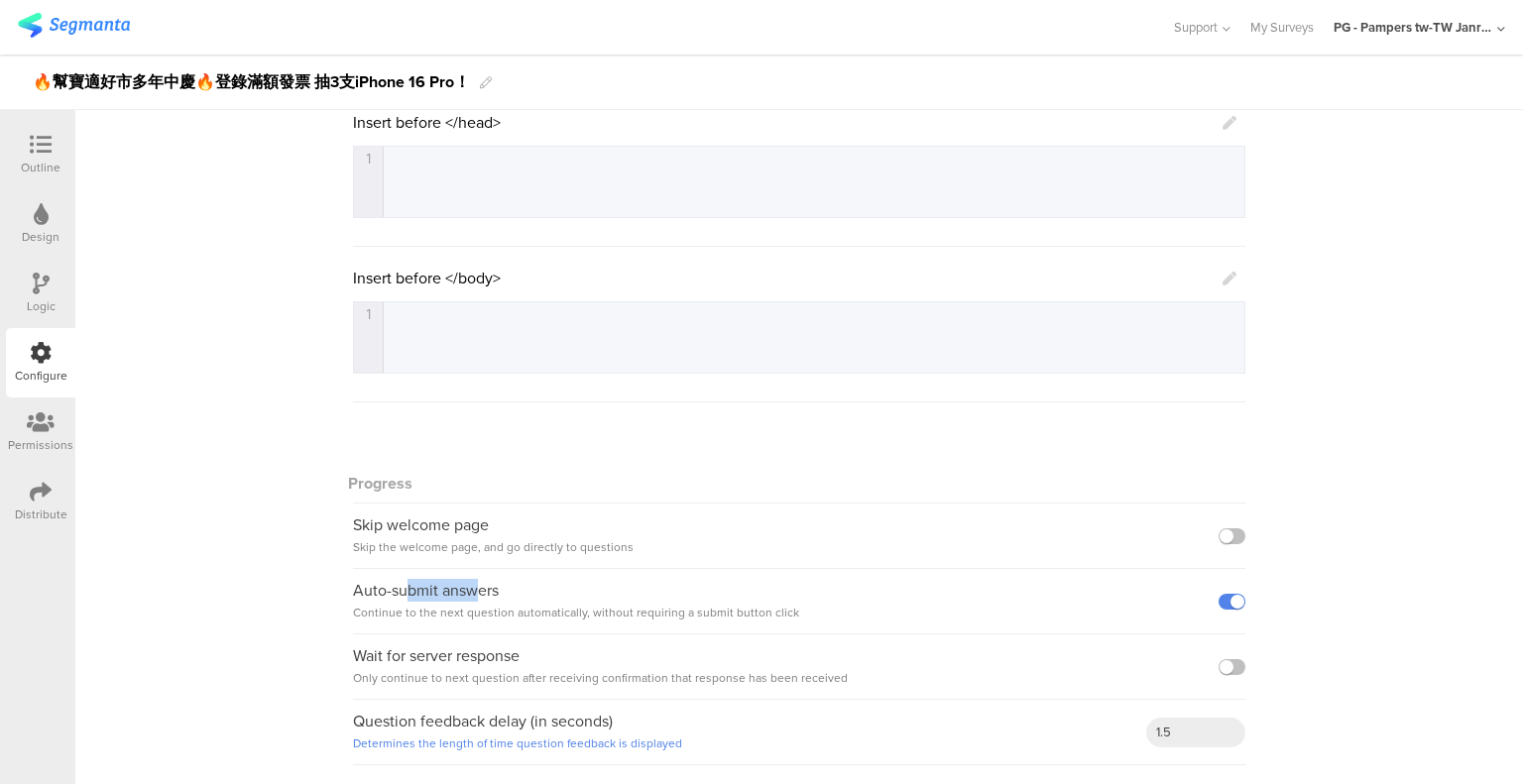 drag, startPoint x: 401, startPoint y: 588, endPoint x: 473, endPoint y: 600, distance: 72.99315 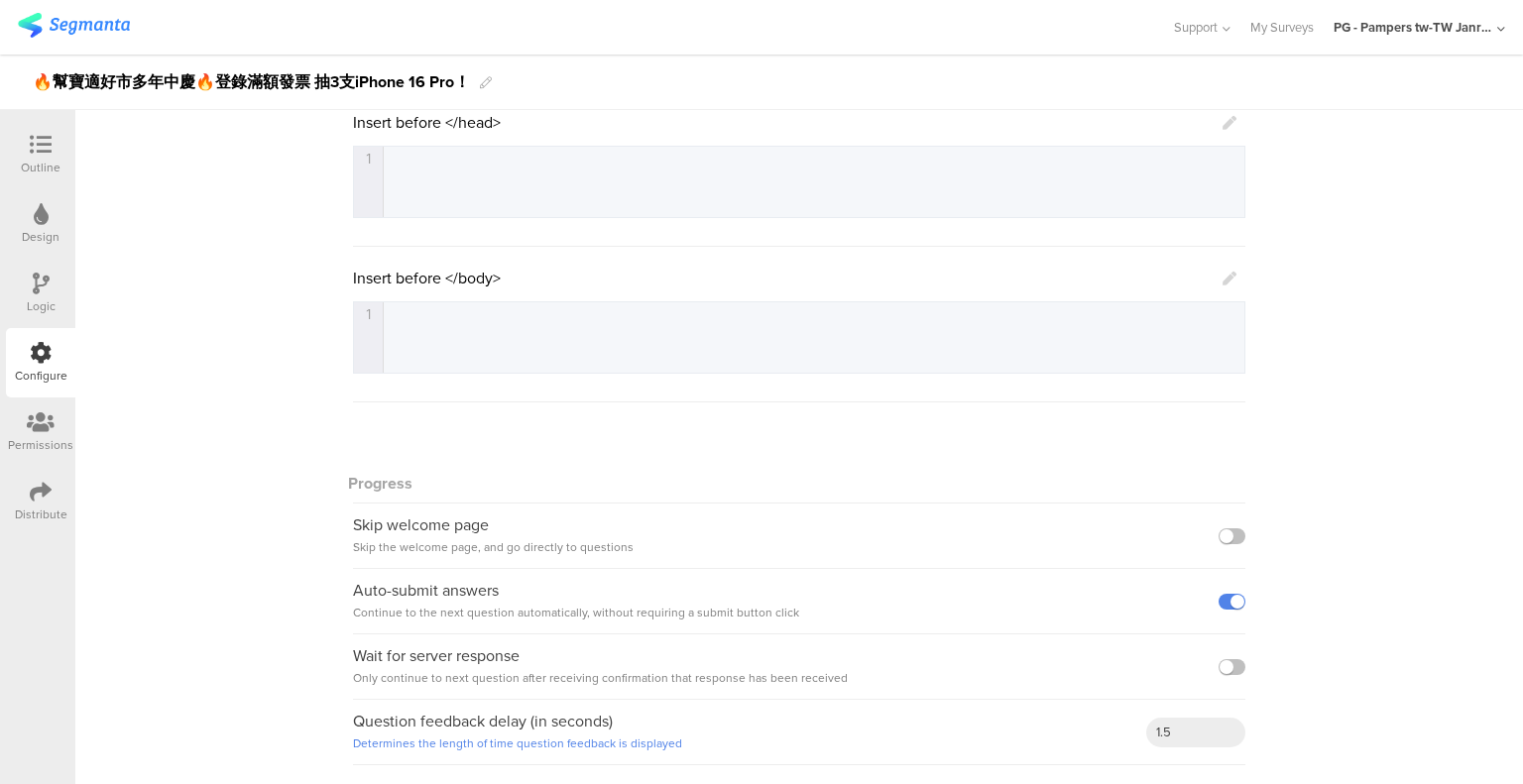 click at bounding box center (41, 422) 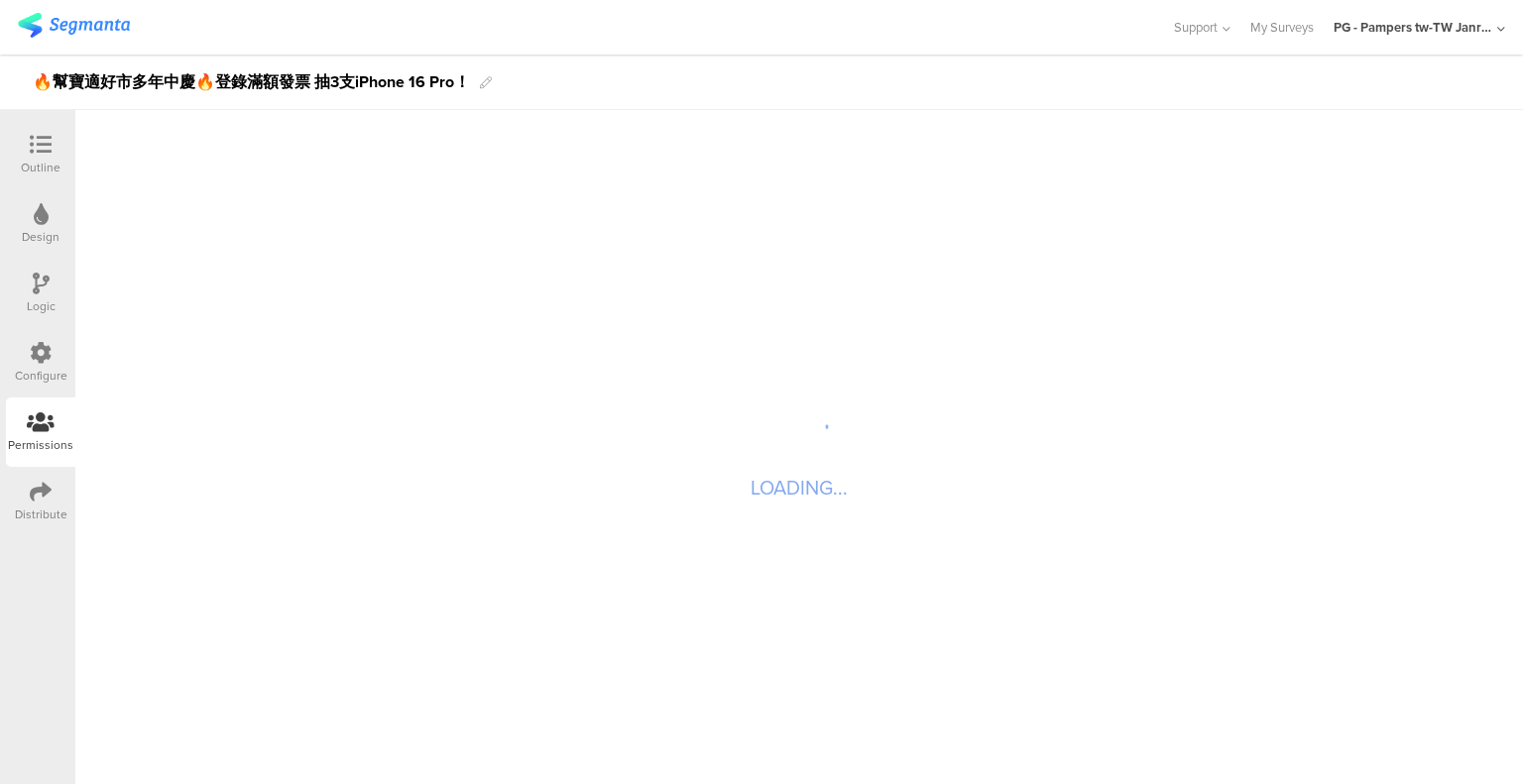 scroll, scrollTop: 0, scrollLeft: 0, axis: both 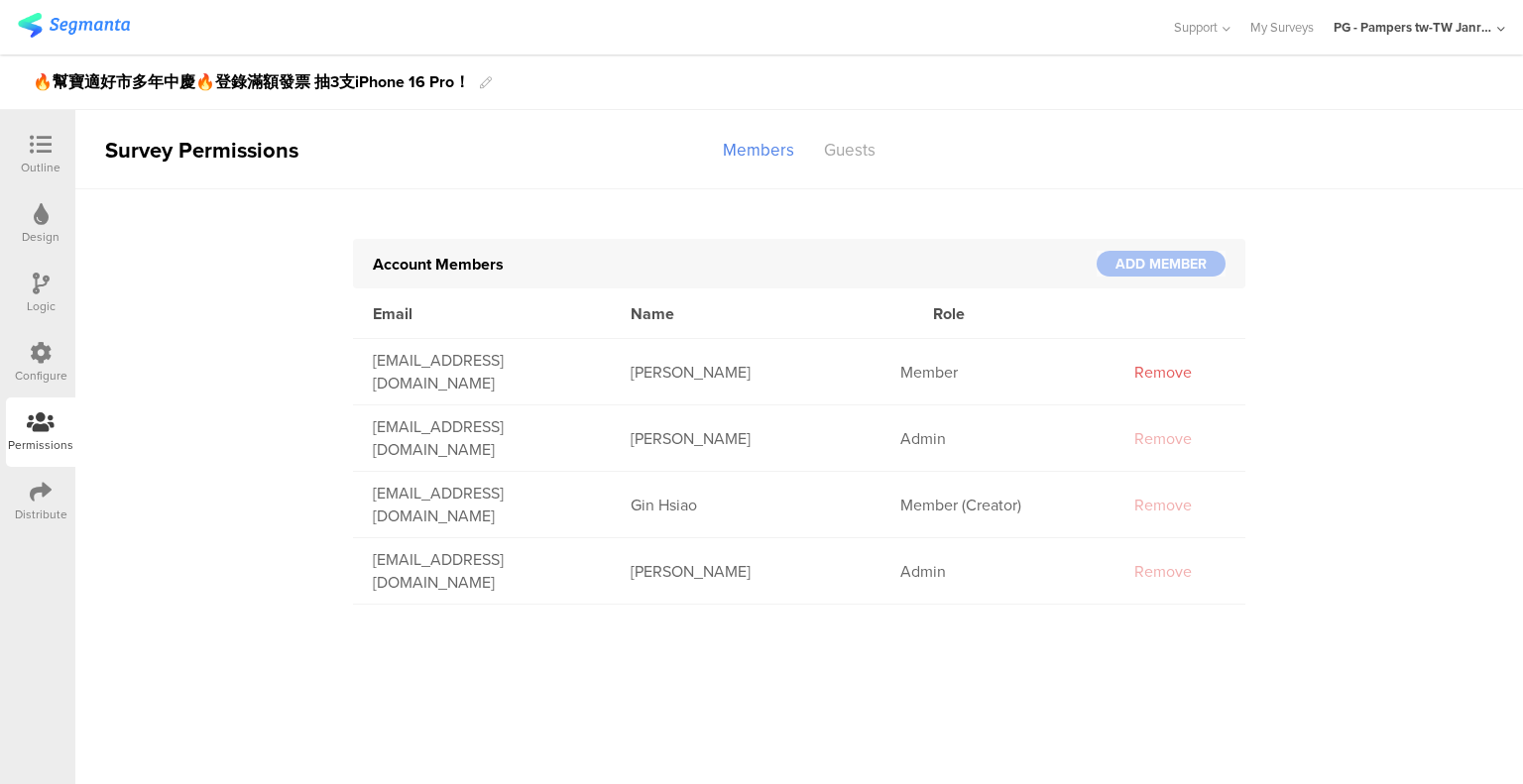 click on "Distribute" at bounding box center [41, 514] 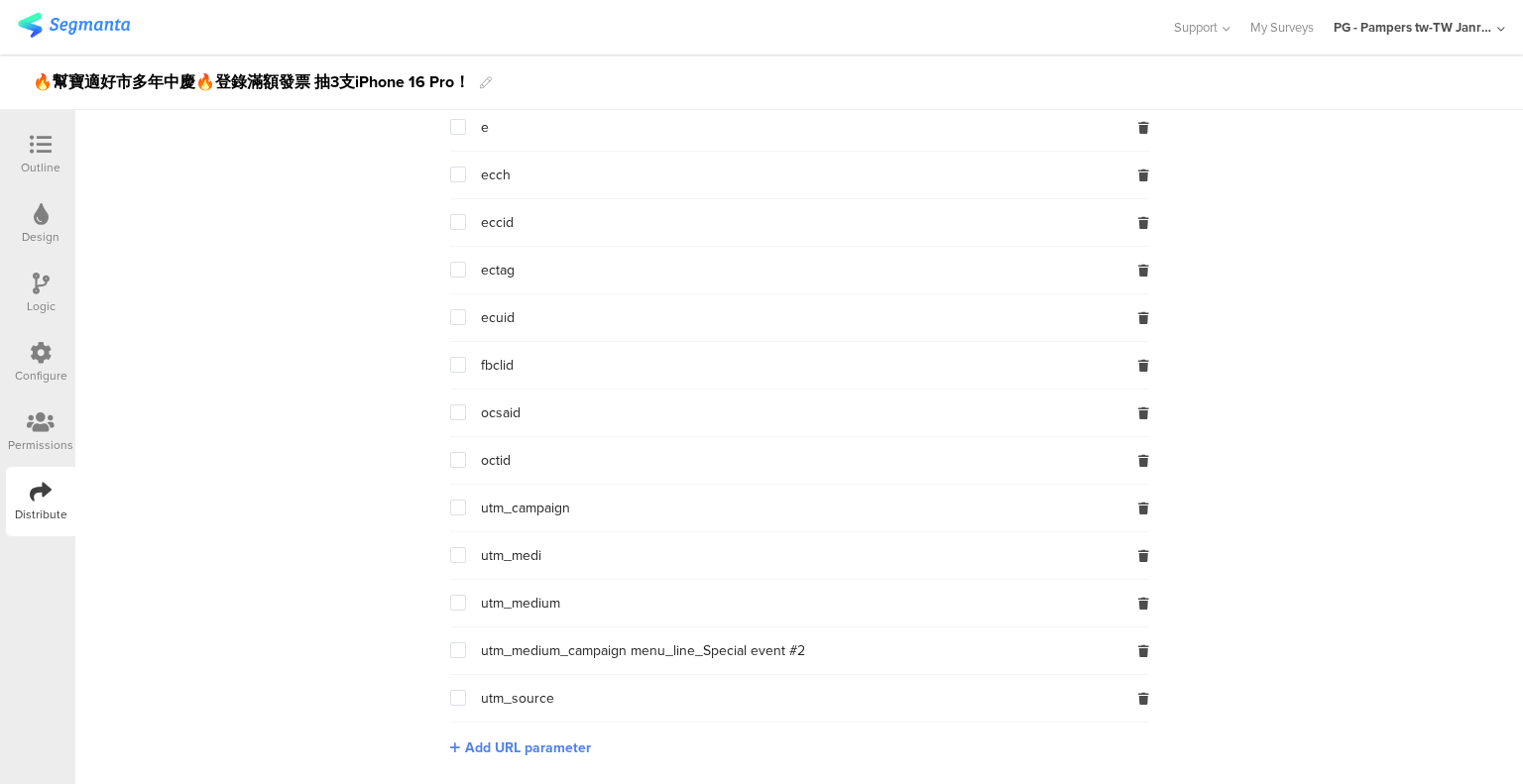 scroll, scrollTop: 0, scrollLeft: 0, axis: both 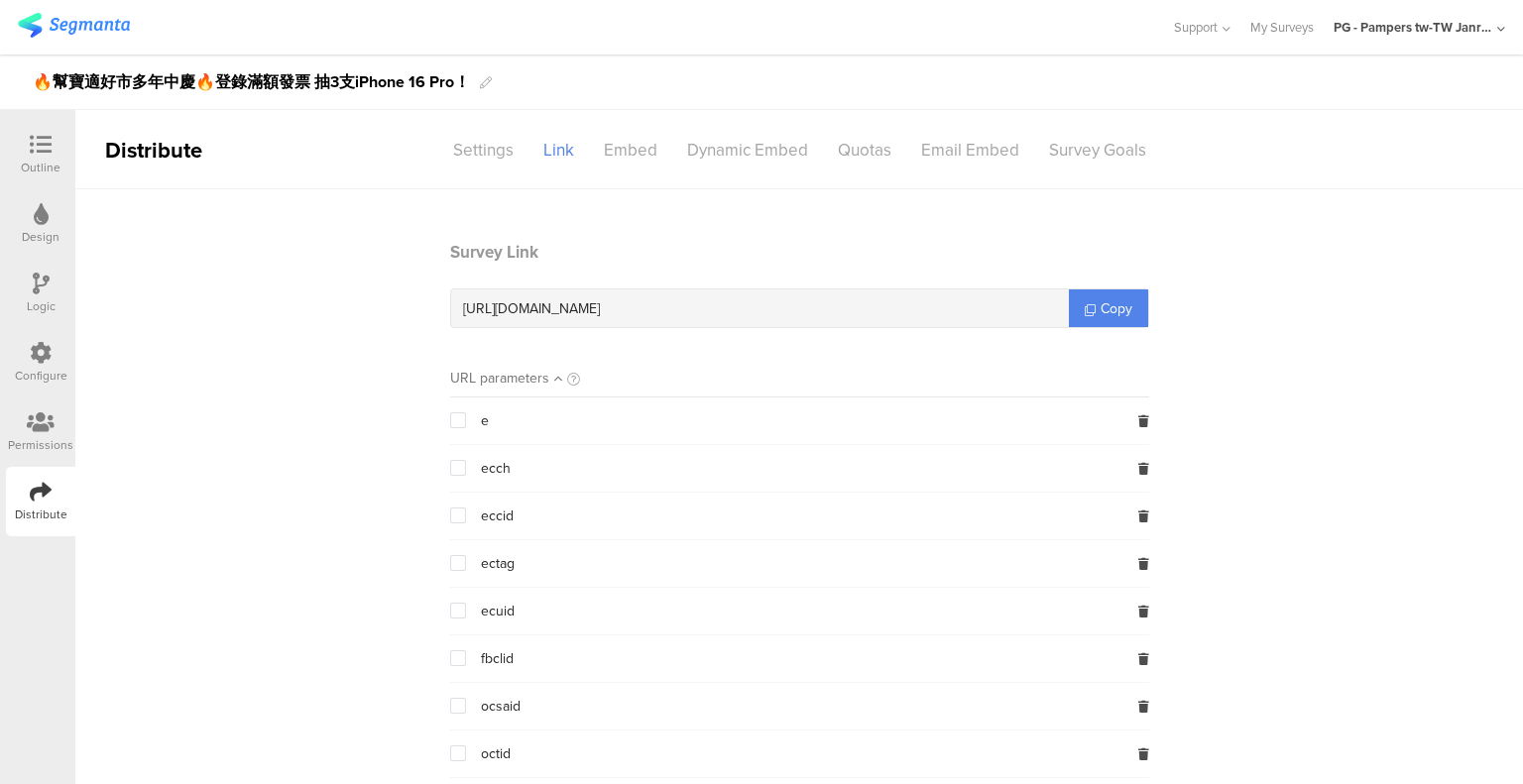 click on "Settings" at bounding box center (483, 150) 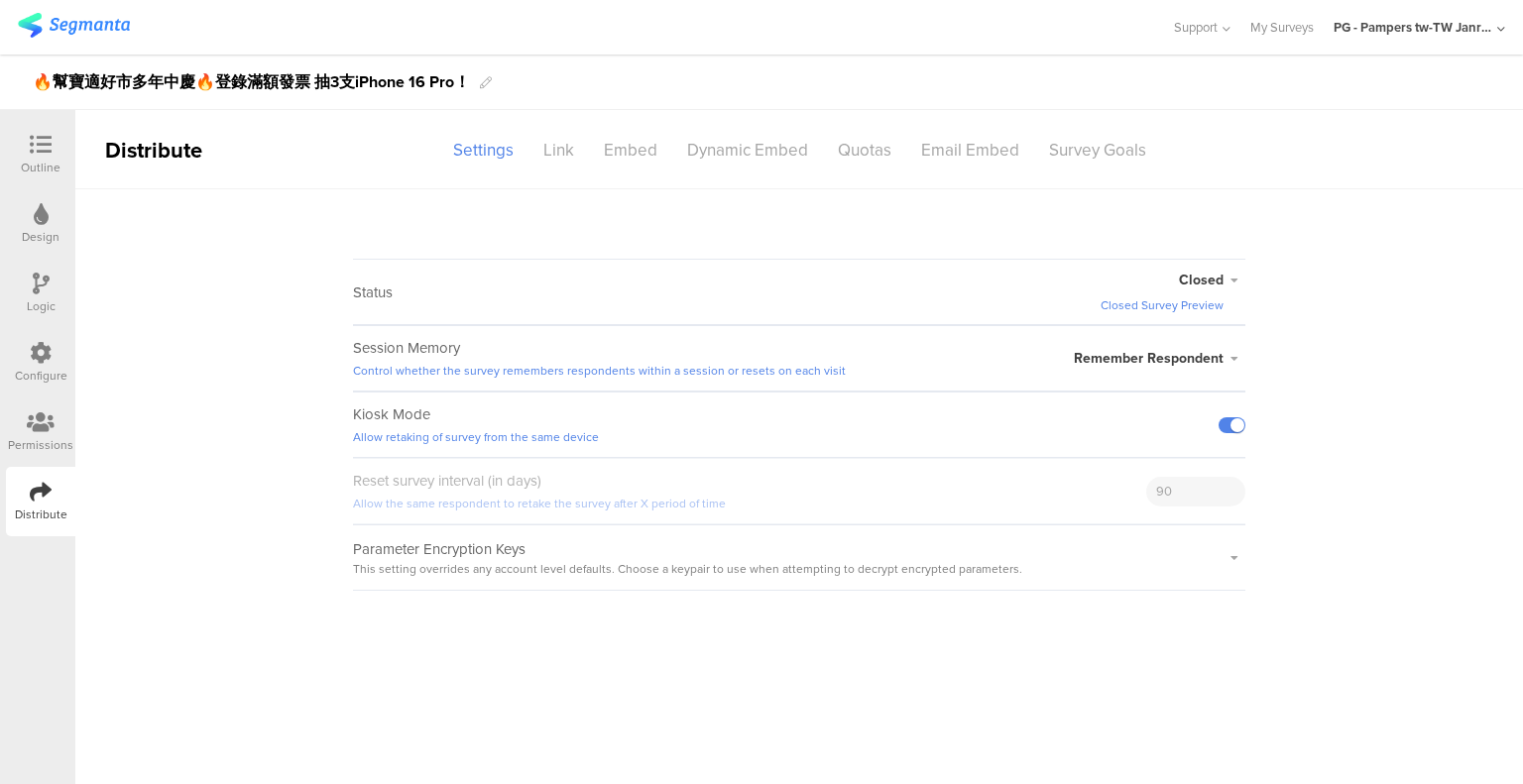 click on "Remember Respondent" at bounding box center [1148, 358] 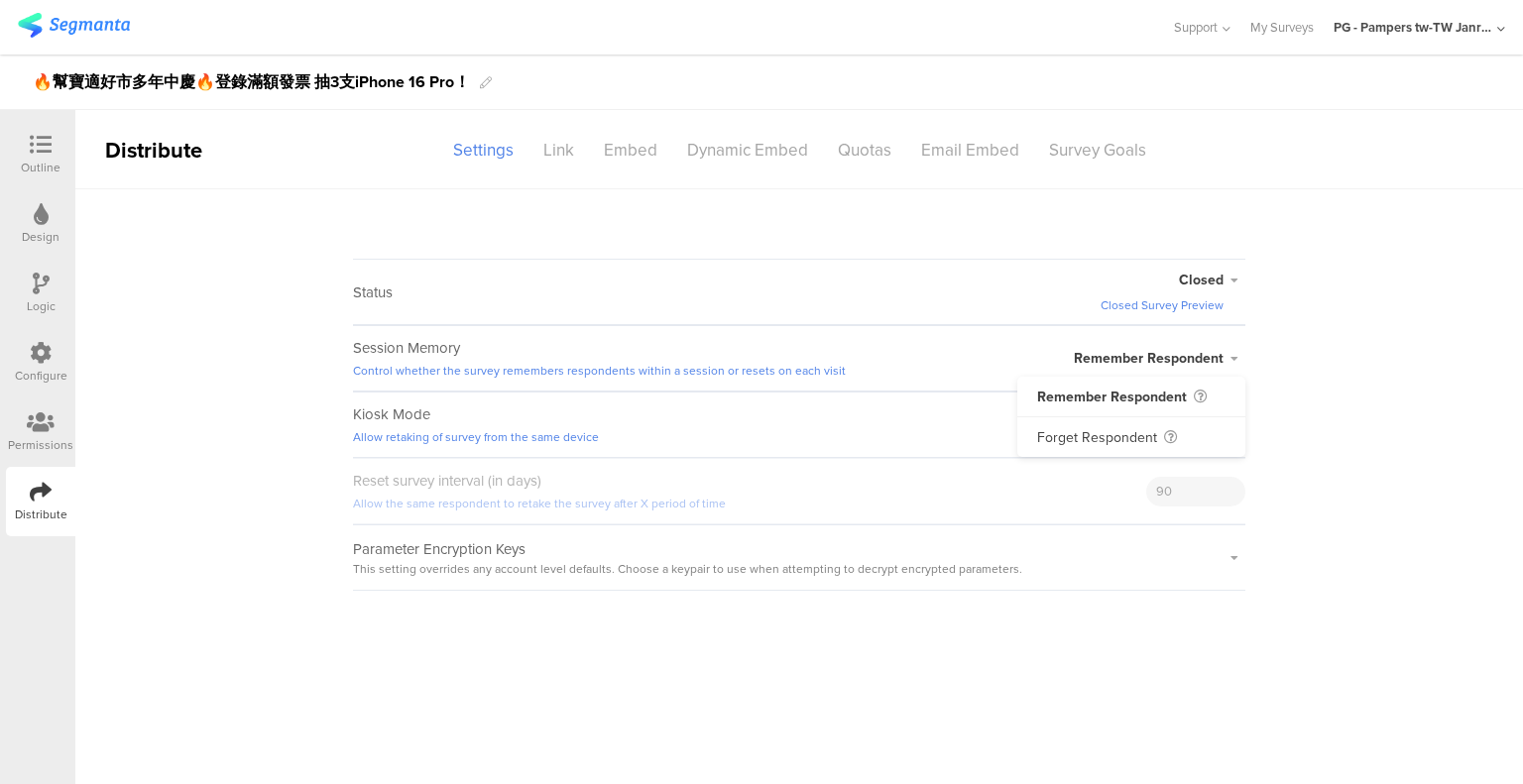 click on "Remember Respondent" at bounding box center [1148, 358] 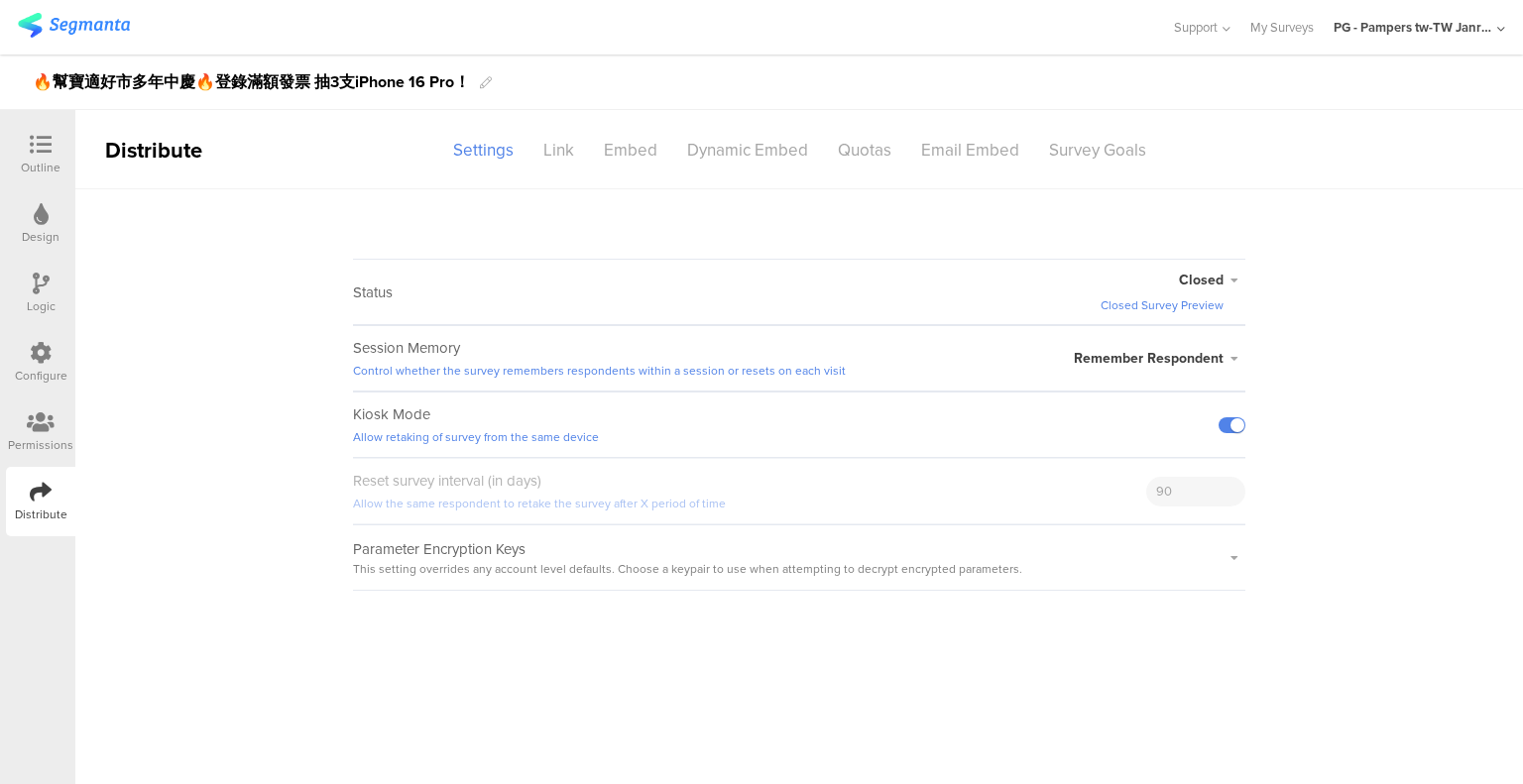 click on "Status
Closed
Closed Survey Preview
Active
Closed
Schedule
Start Date:     End Date:     Save   Cancel
Session Memory Control whether the survey remembers respondents within a session or resets on each visit
Remember Respondent
Remember Respondent" at bounding box center [799, 390] 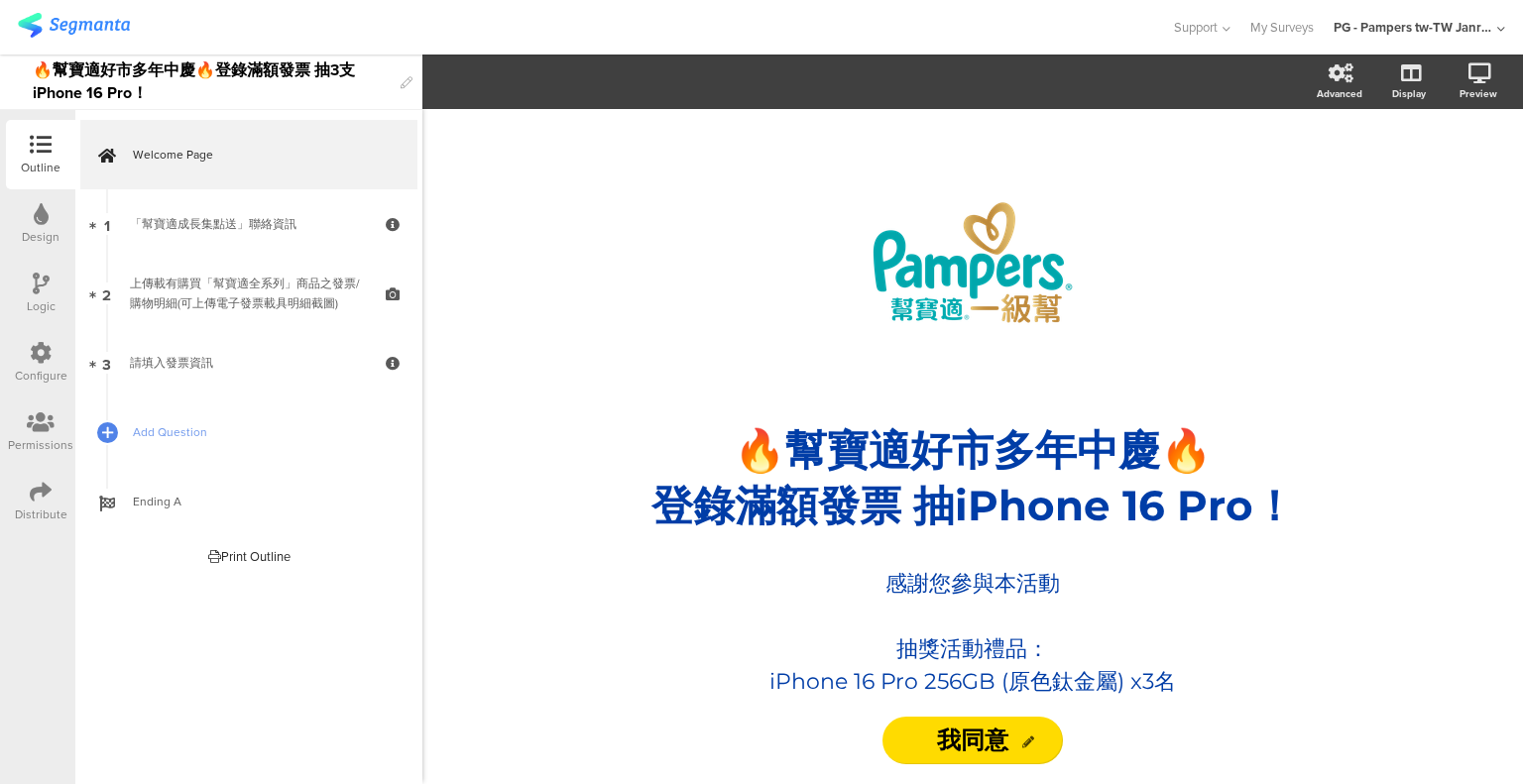 click on "Ending A" at bounding box center (260, 502) 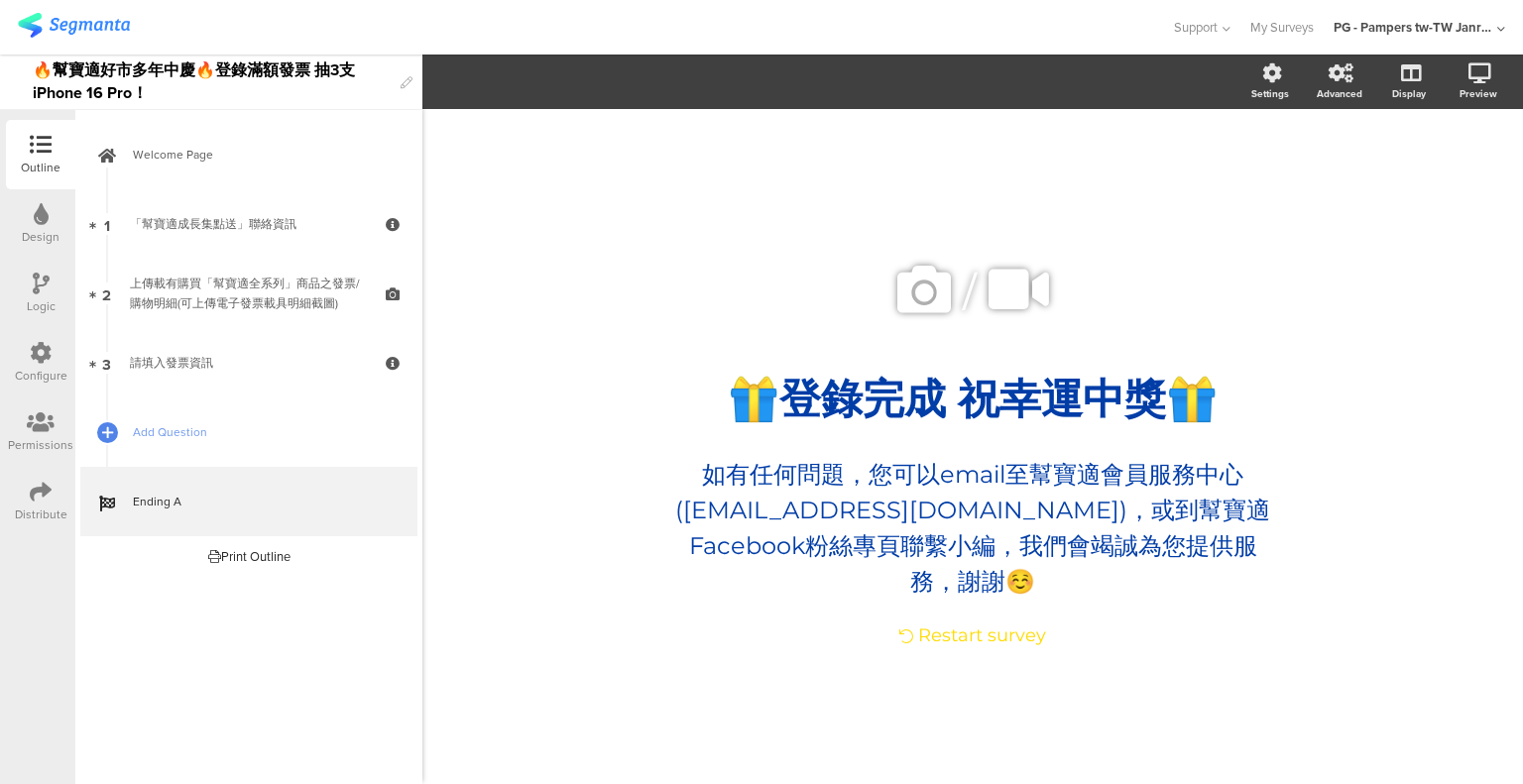 click on "Design" at bounding box center [41, 224] 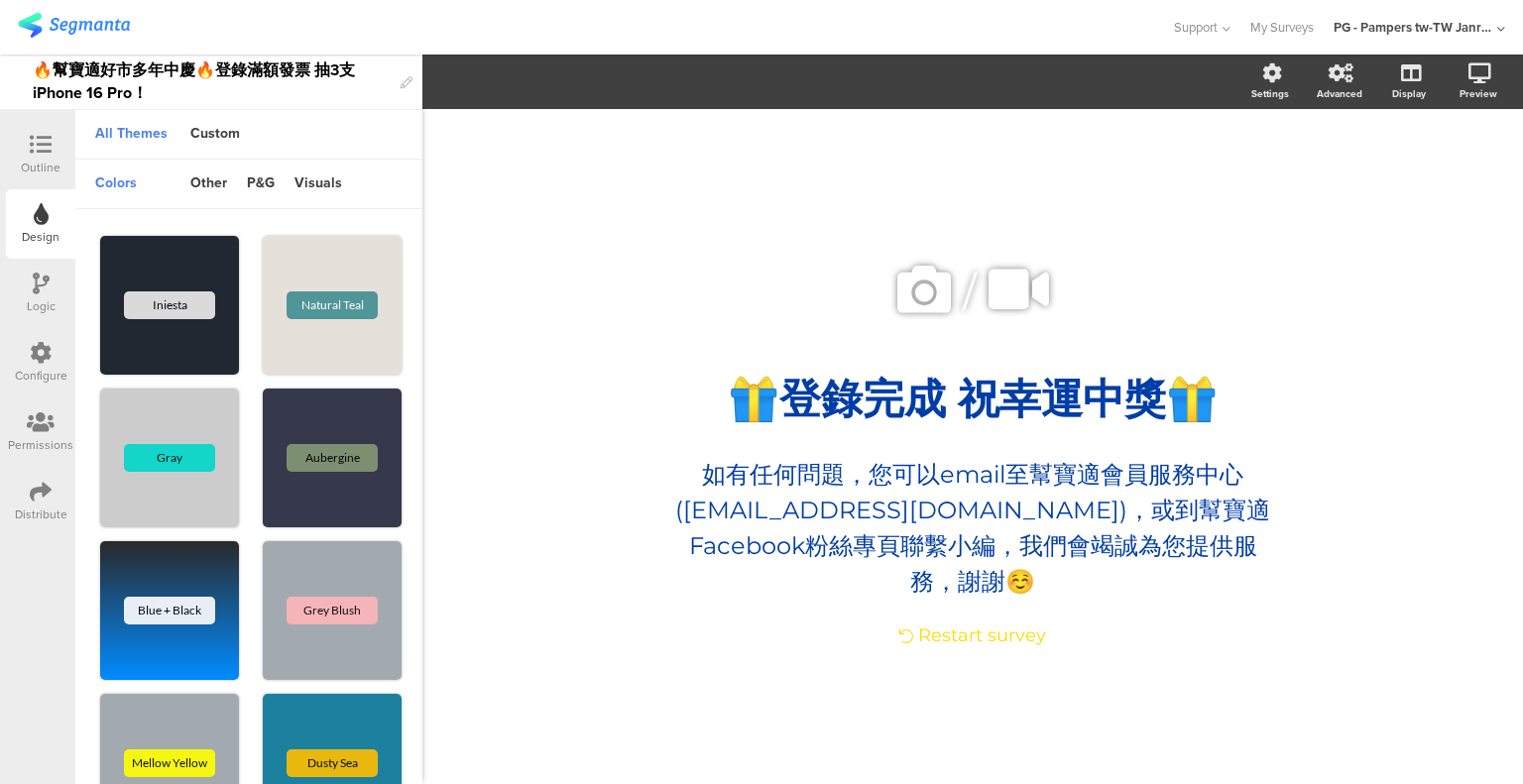 click on "Logic" at bounding box center (41, 306) 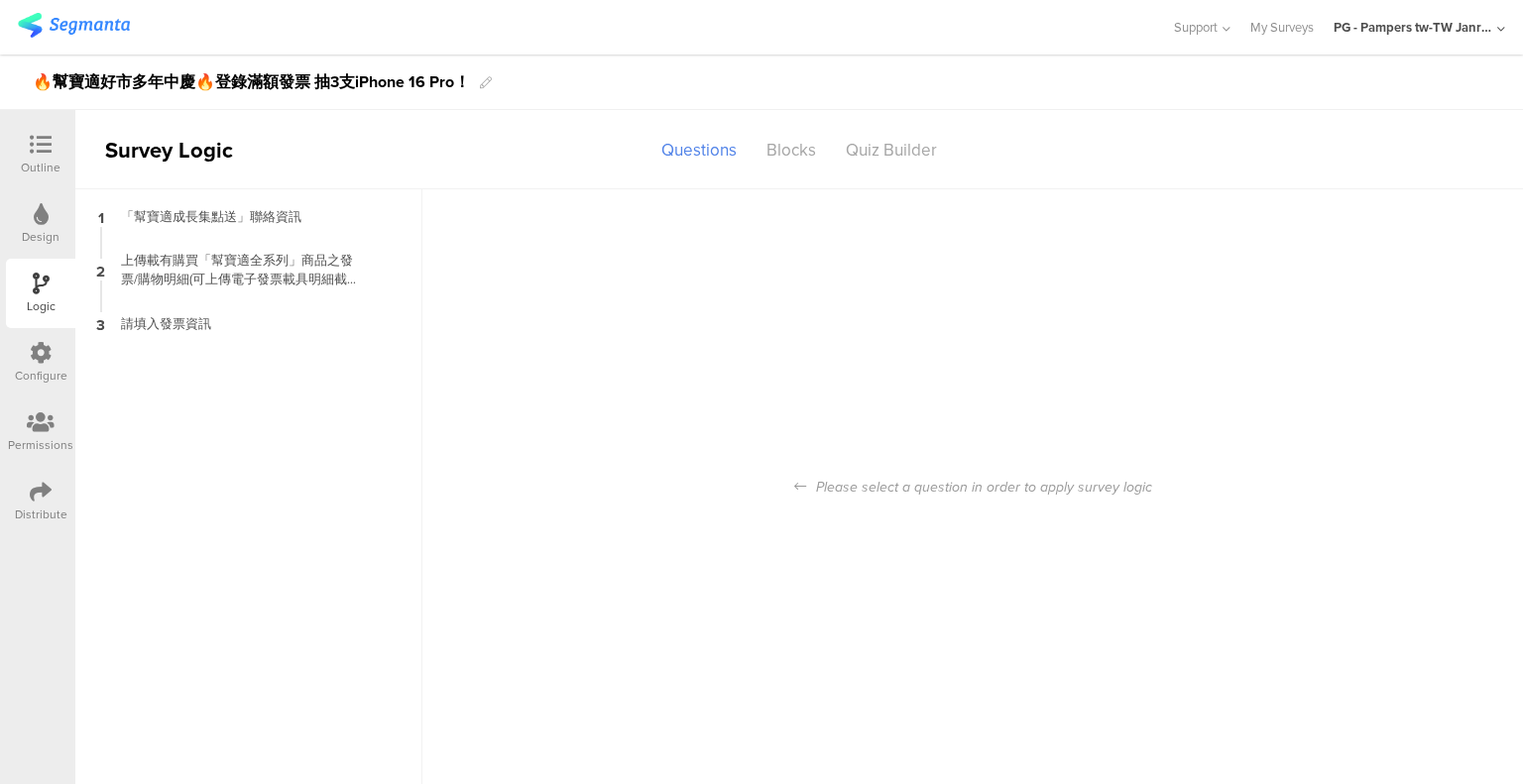 click on "Blocks" at bounding box center (791, 150) 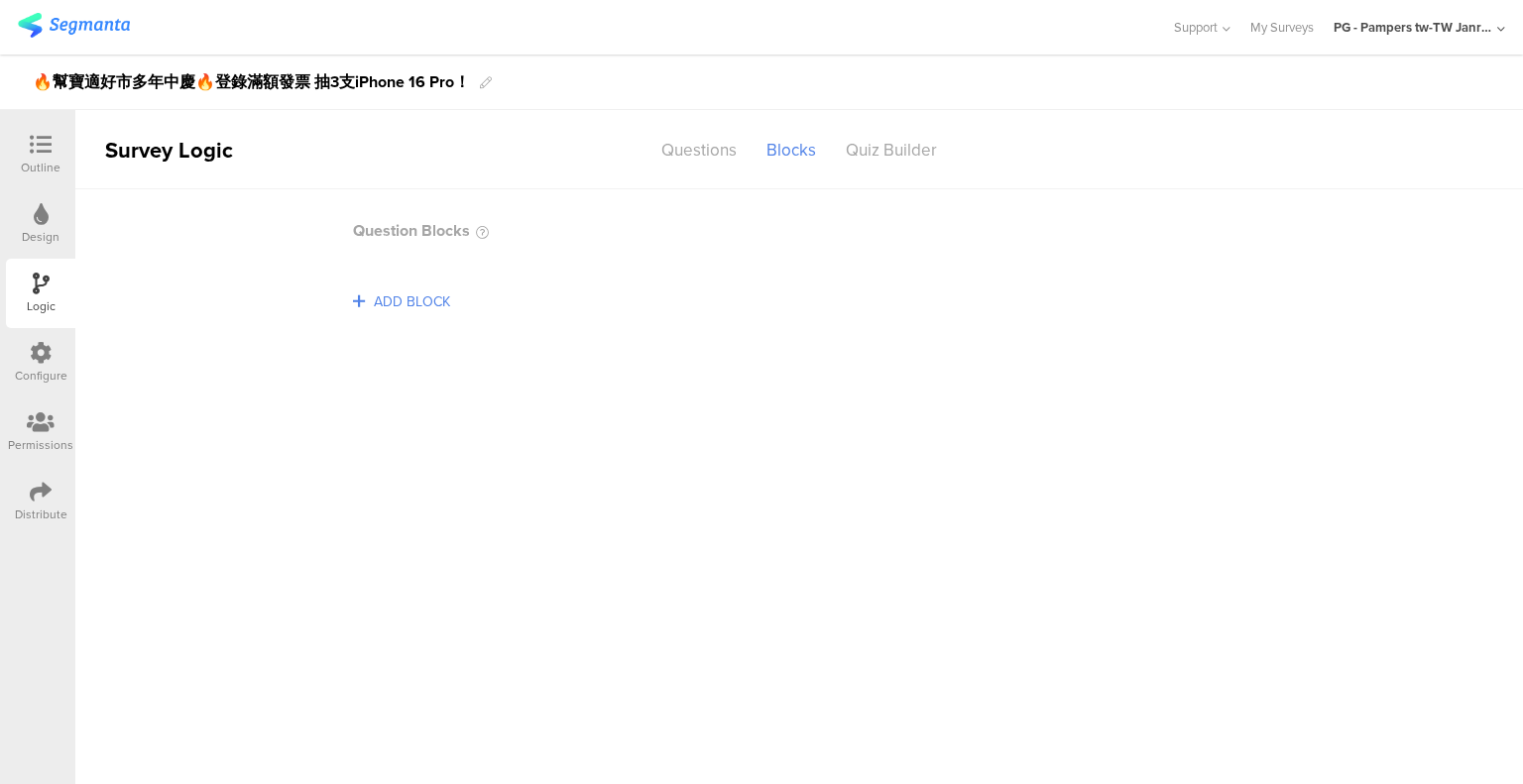 click on "Quiz Builder" at bounding box center (891, 150) 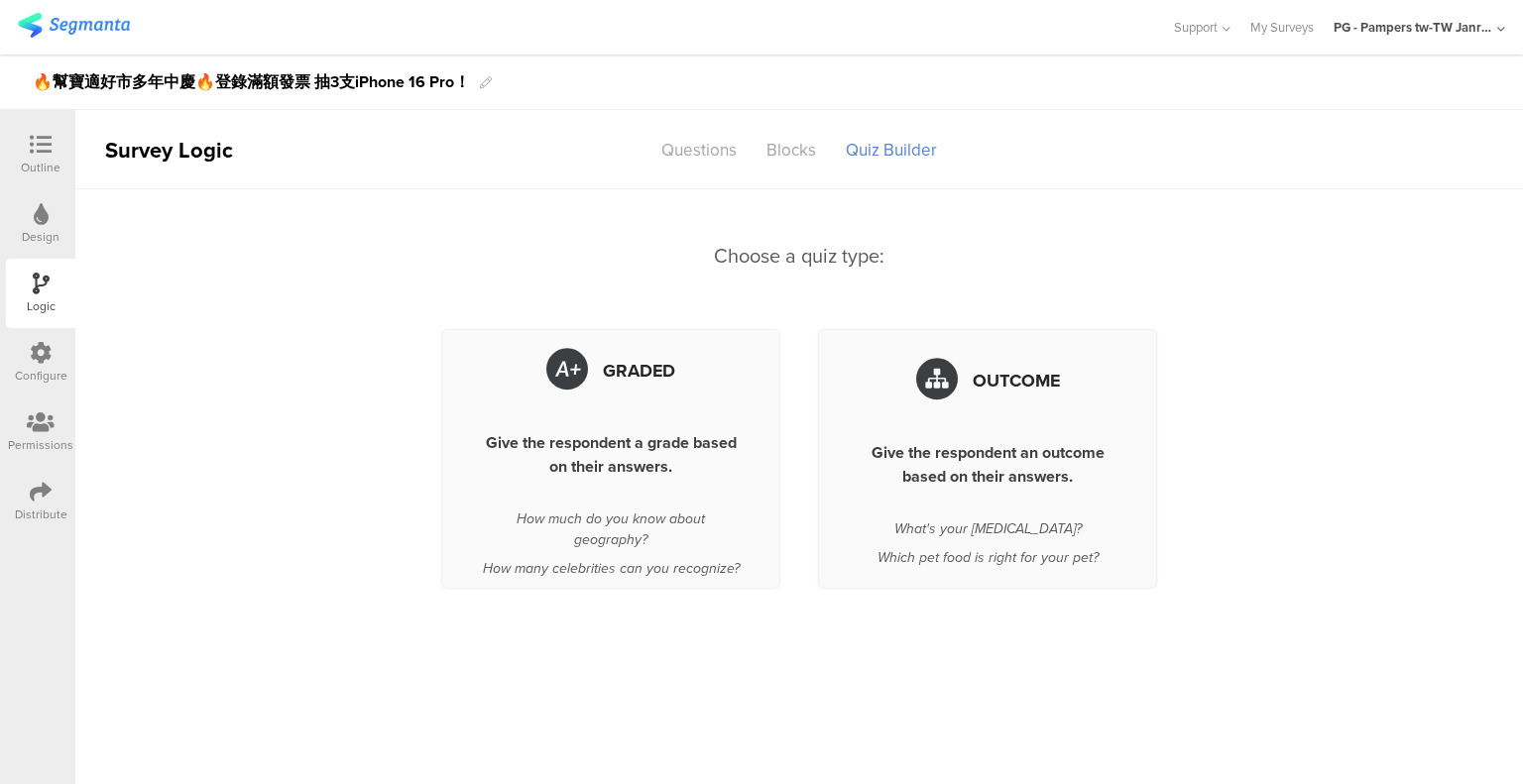 click on "Configure" at bounding box center (41, 363) 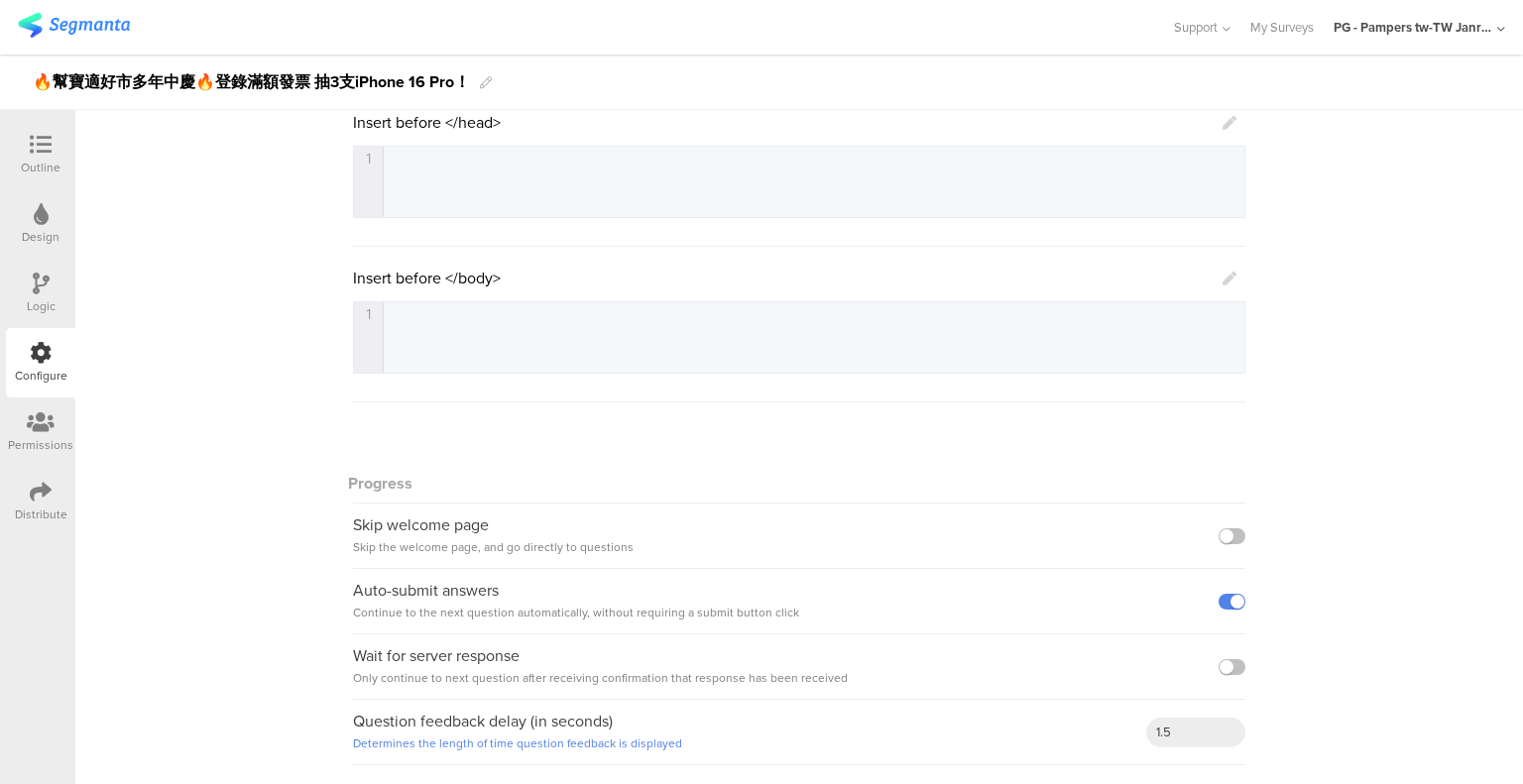 scroll, scrollTop: 0, scrollLeft: 0, axis: both 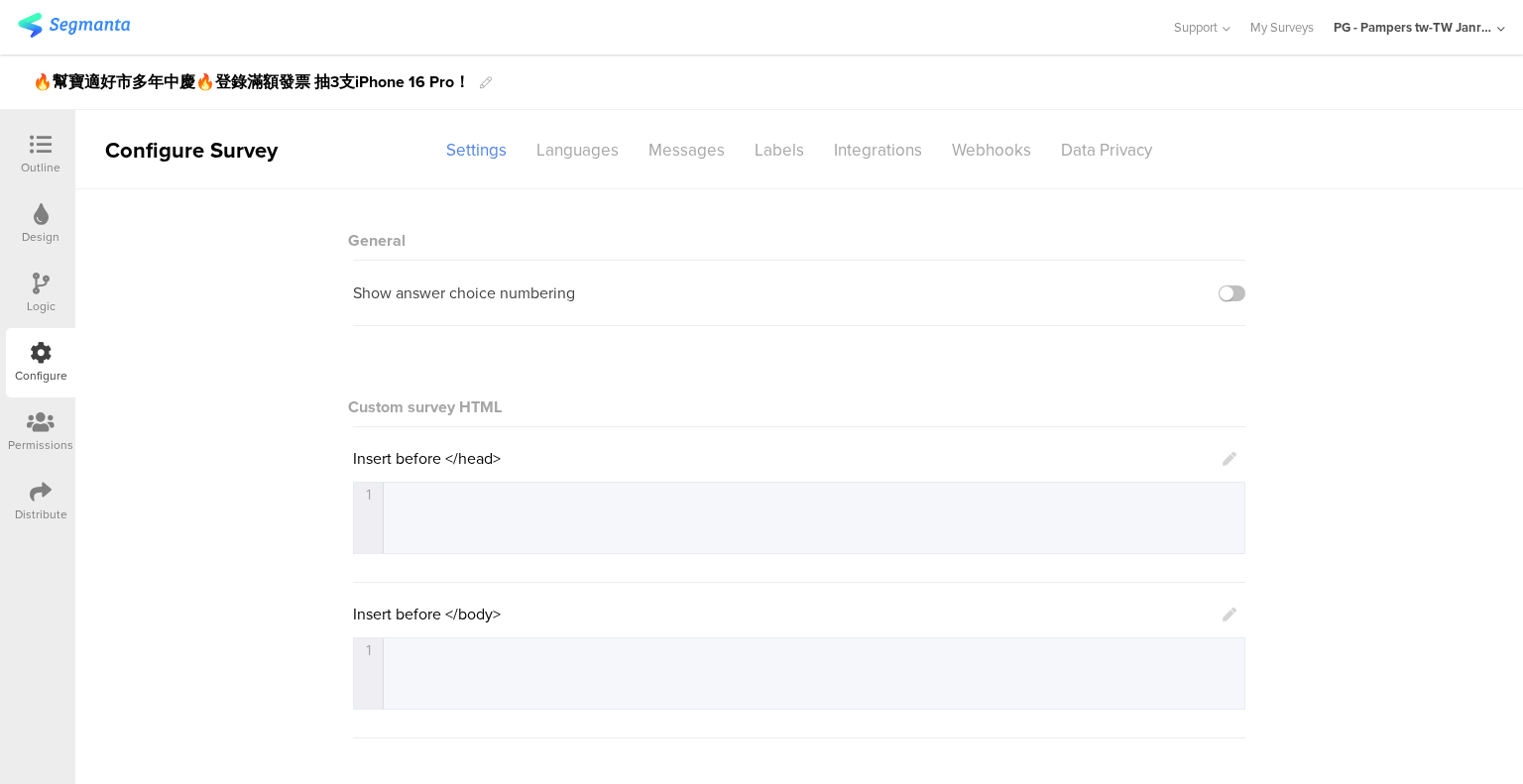 click on "Languages" at bounding box center [577, 150] 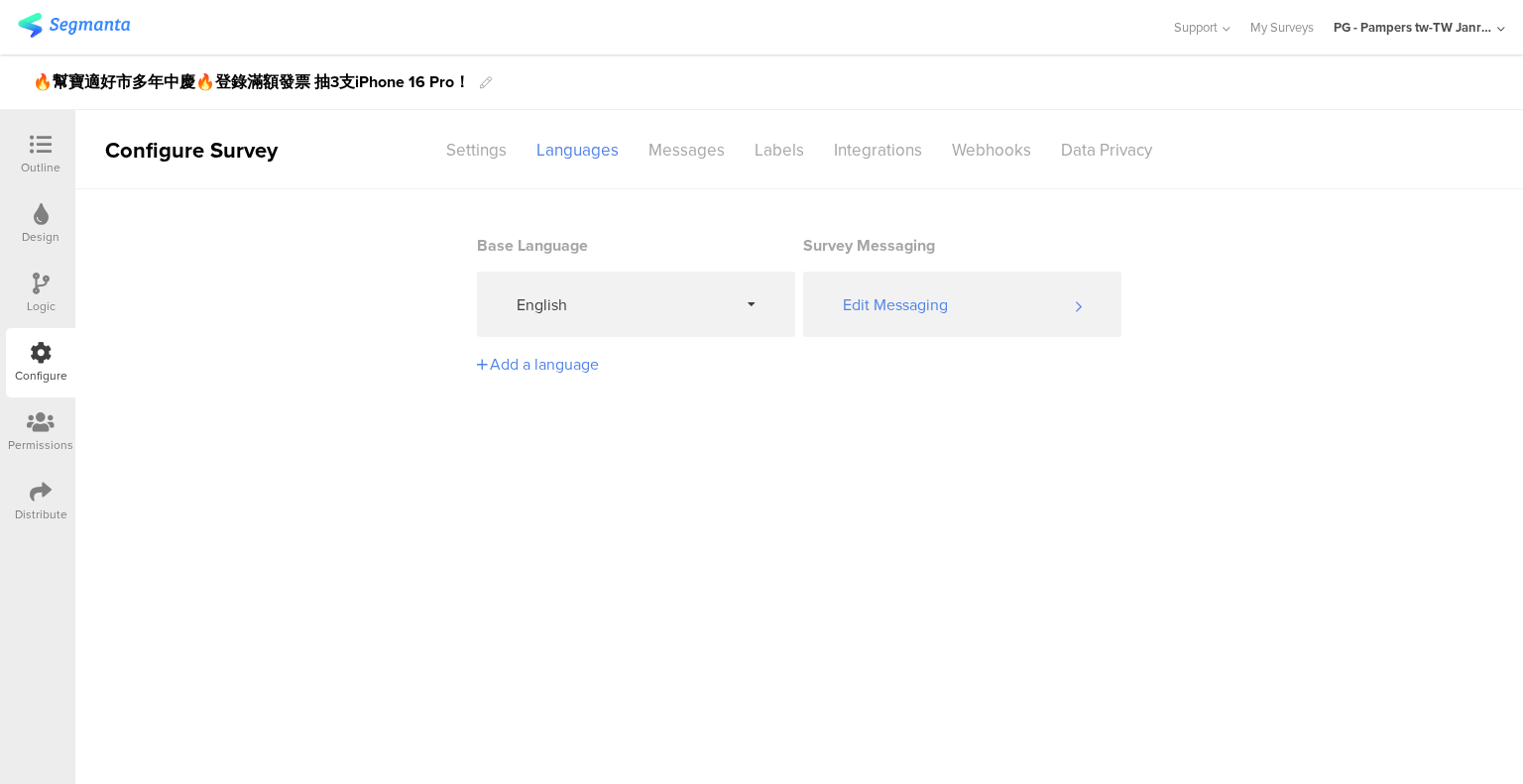 click on "Messages" at bounding box center (686, 150) 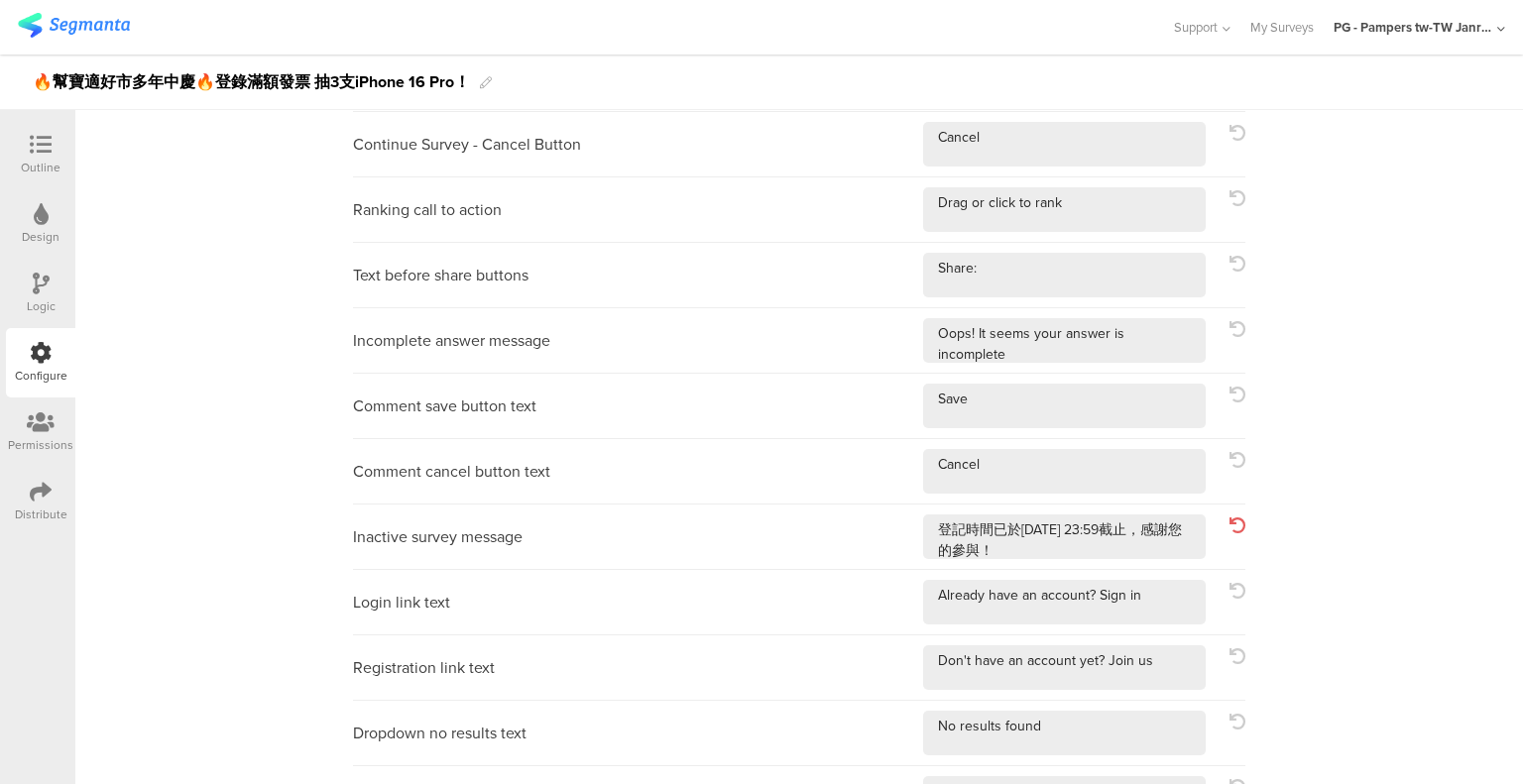 scroll, scrollTop: 722, scrollLeft: 0, axis: vertical 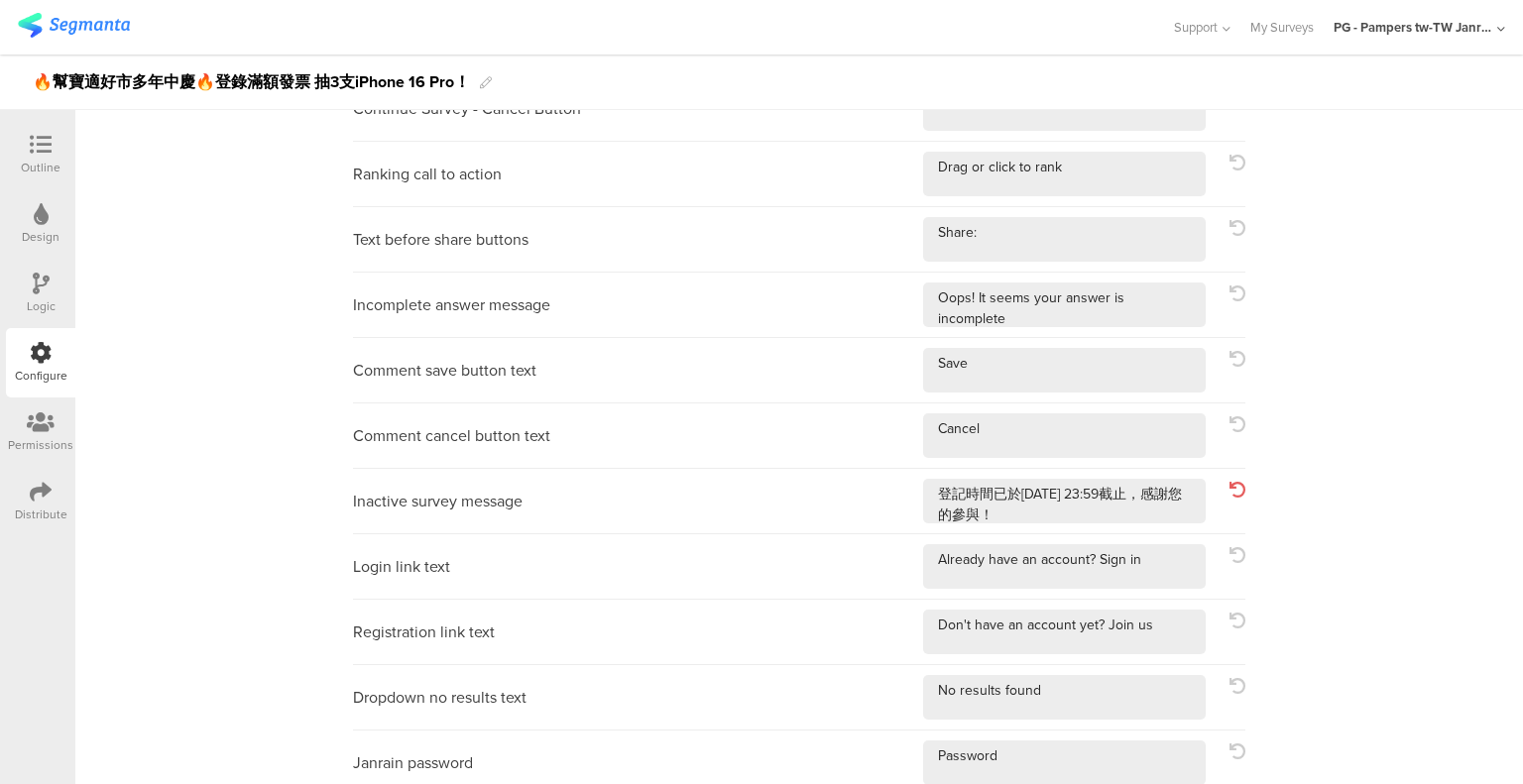click at bounding box center [1237, 490] 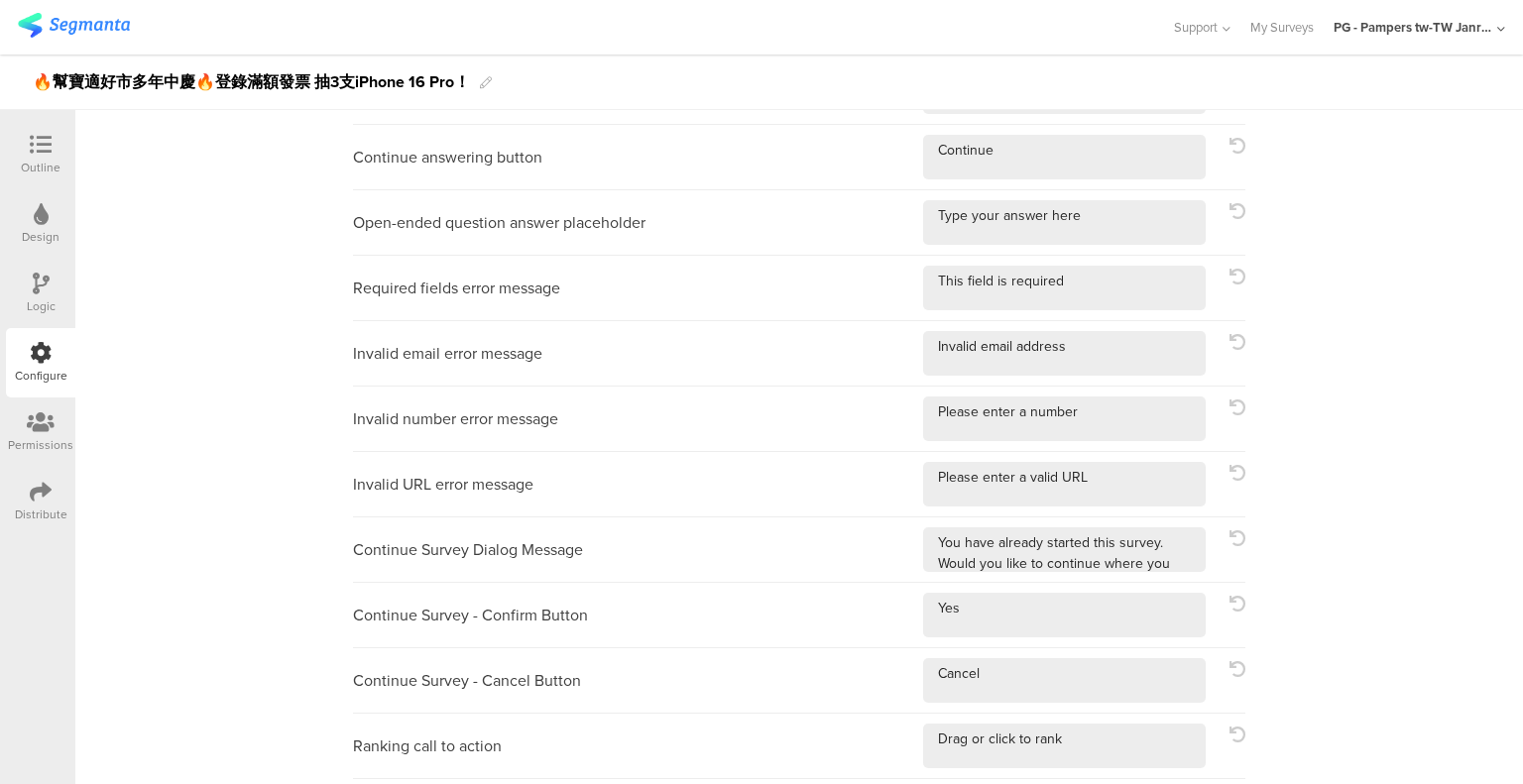 scroll, scrollTop: 0, scrollLeft: 0, axis: both 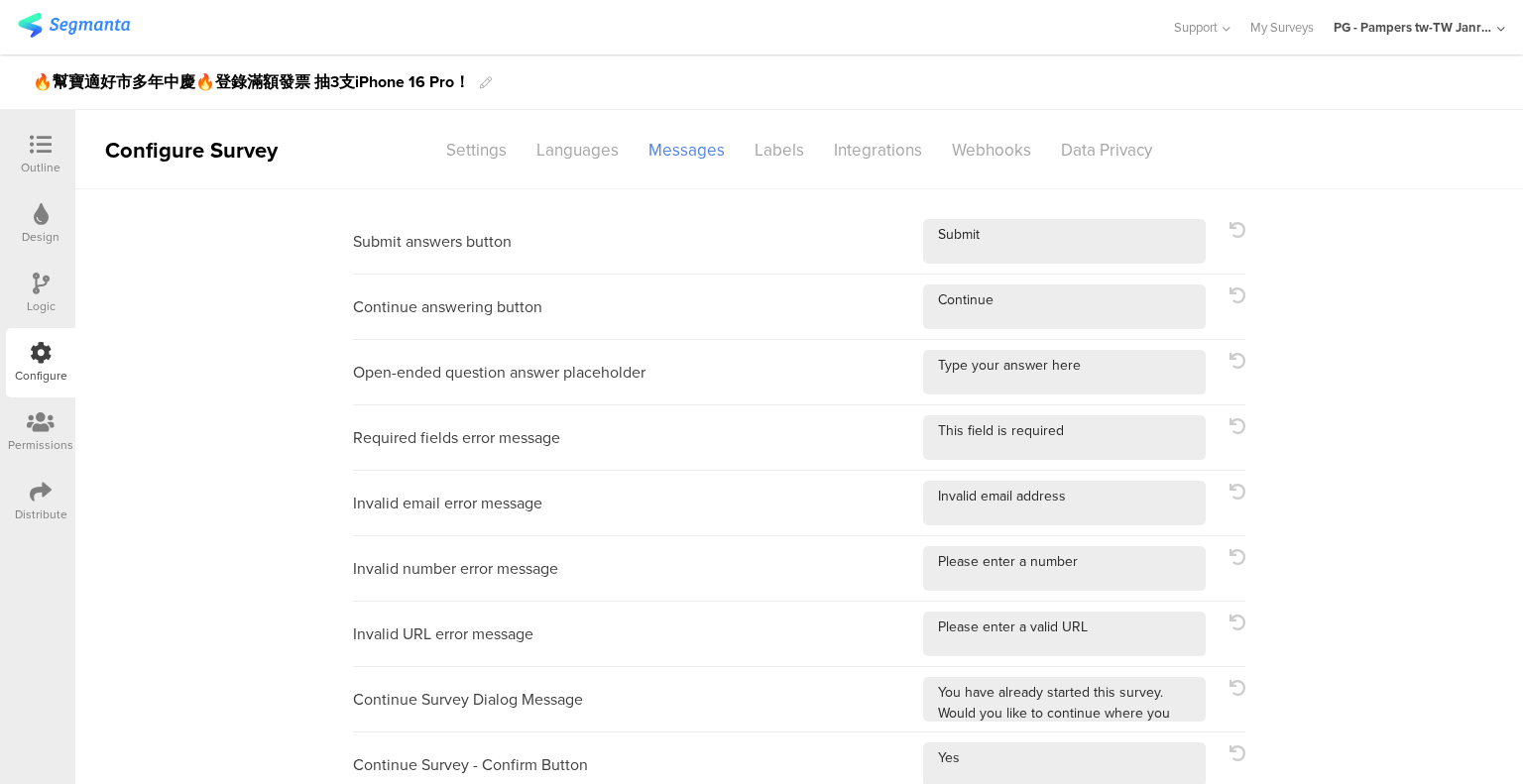 click on "Settings" at bounding box center [476, 150] 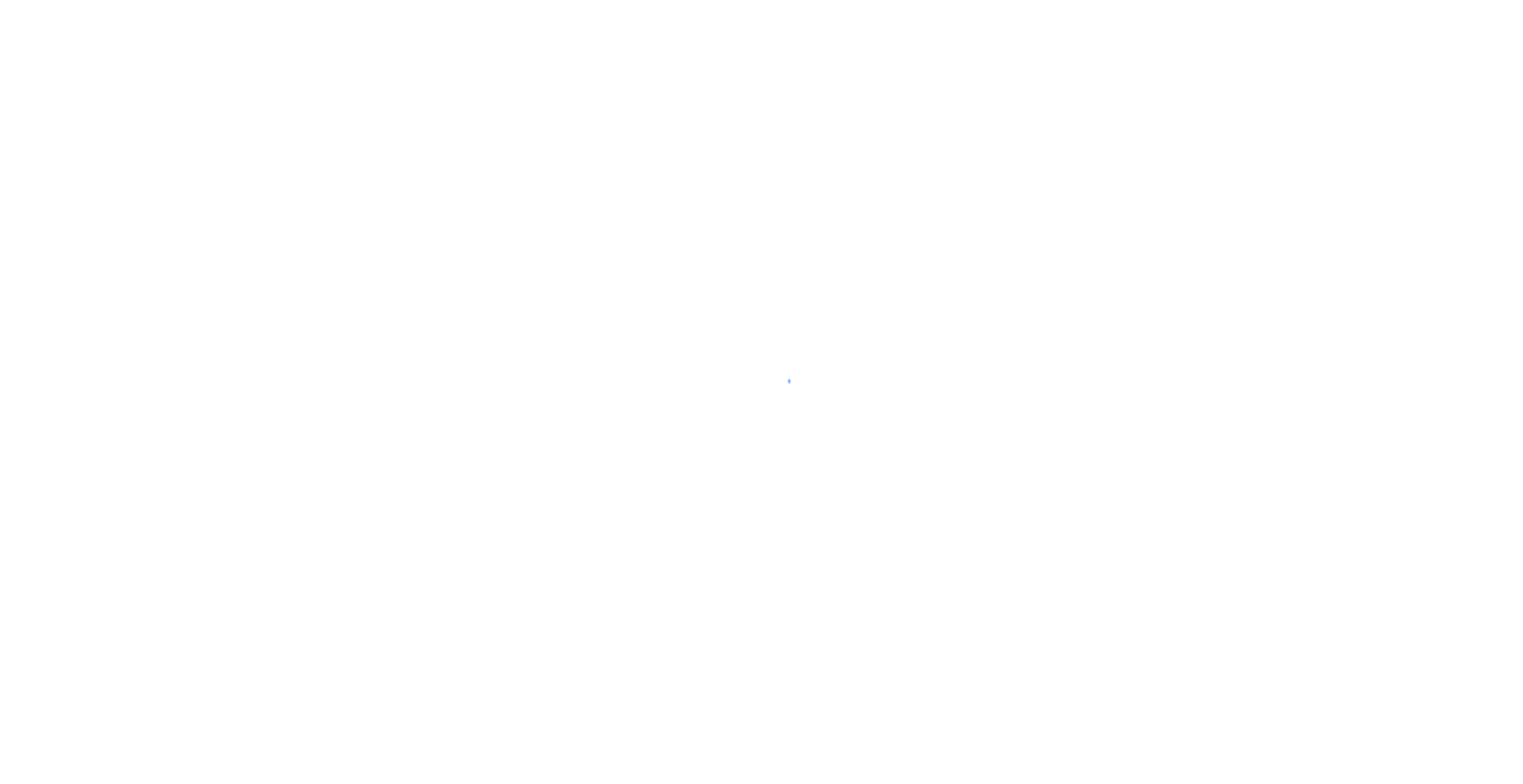 scroll, scrollTop: 0, scrollLeft: 0, axis: both 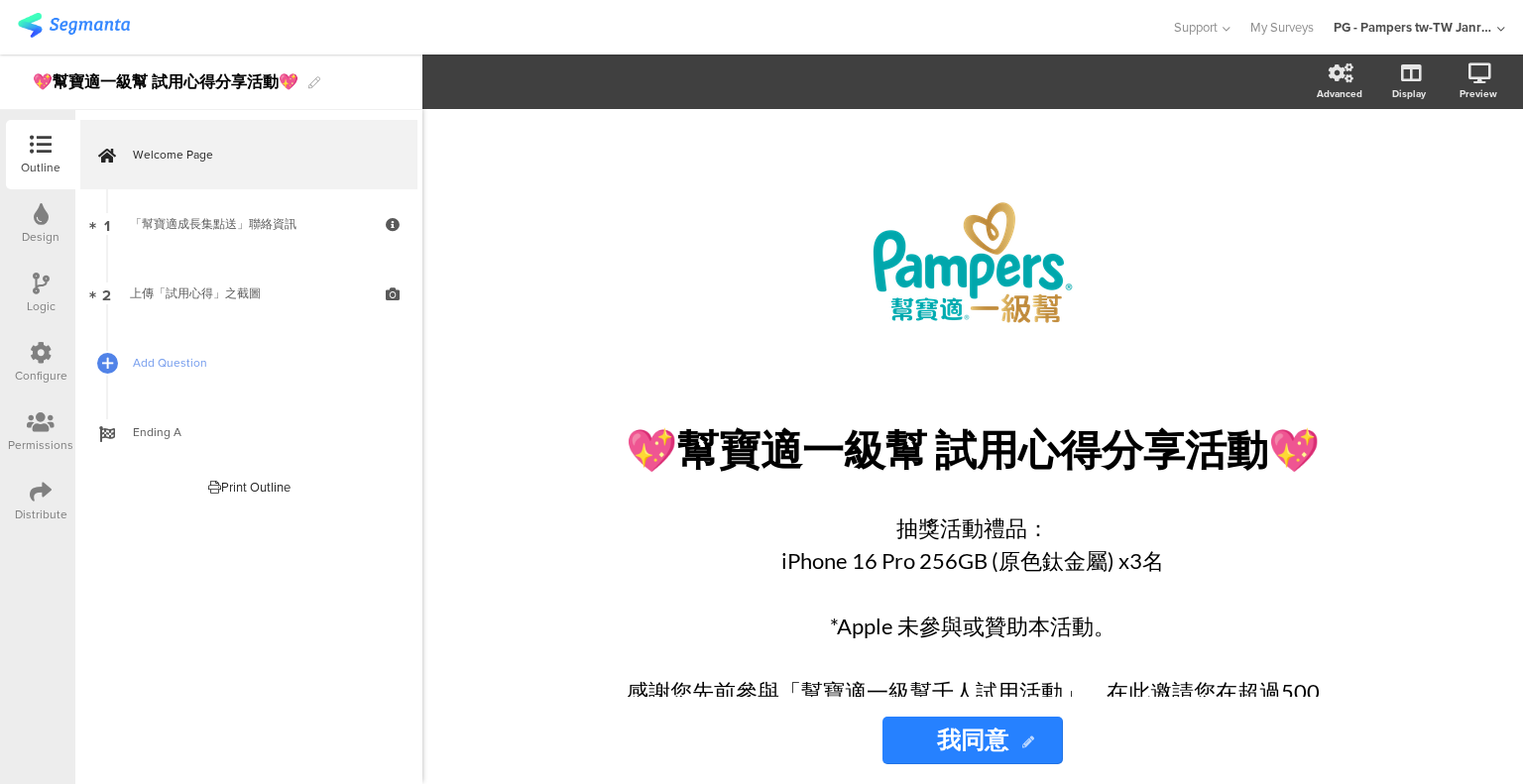 click at bounding box center (41, 353) 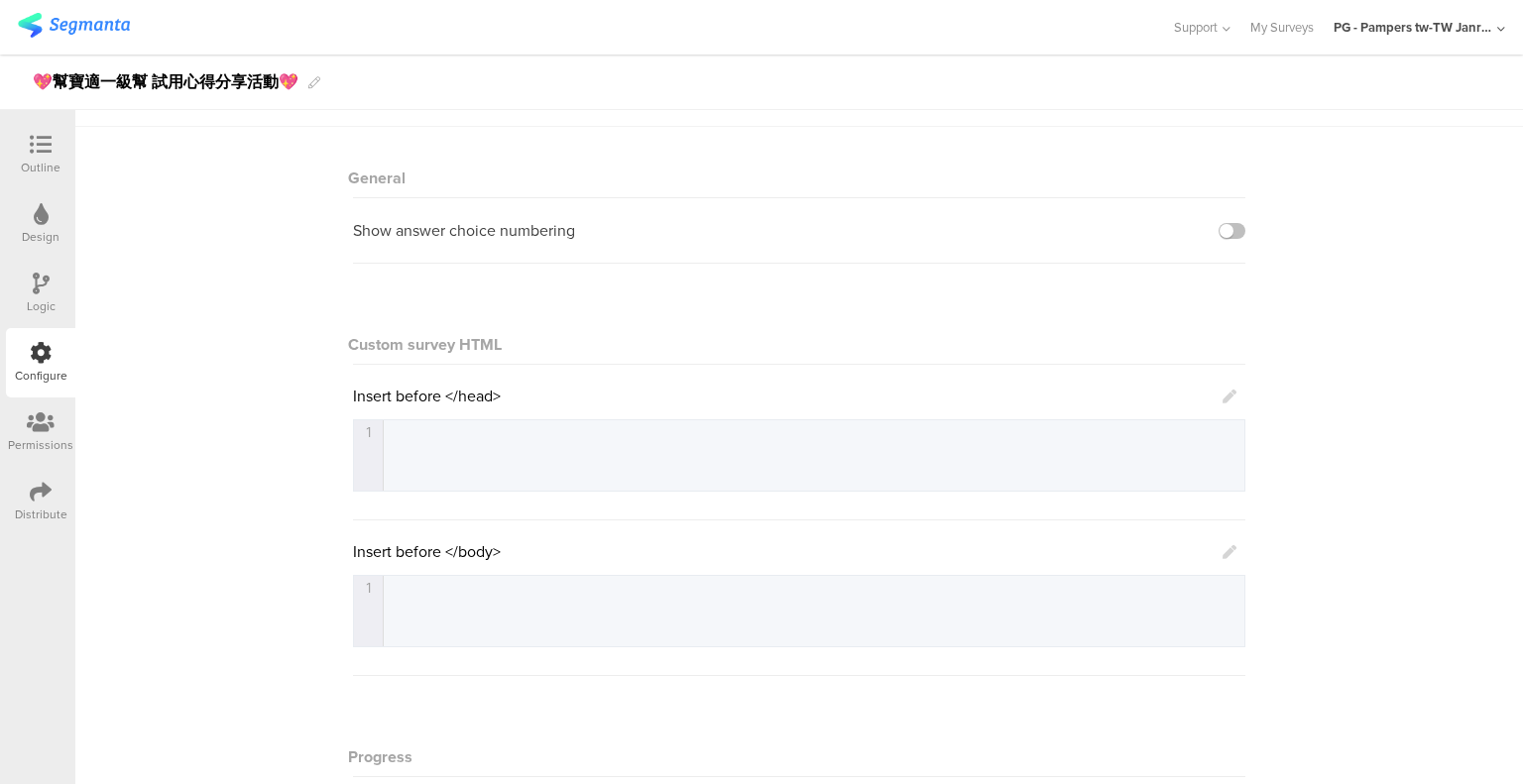 scroll, scrollTop: 0, scrollLeft: 0, axis: both 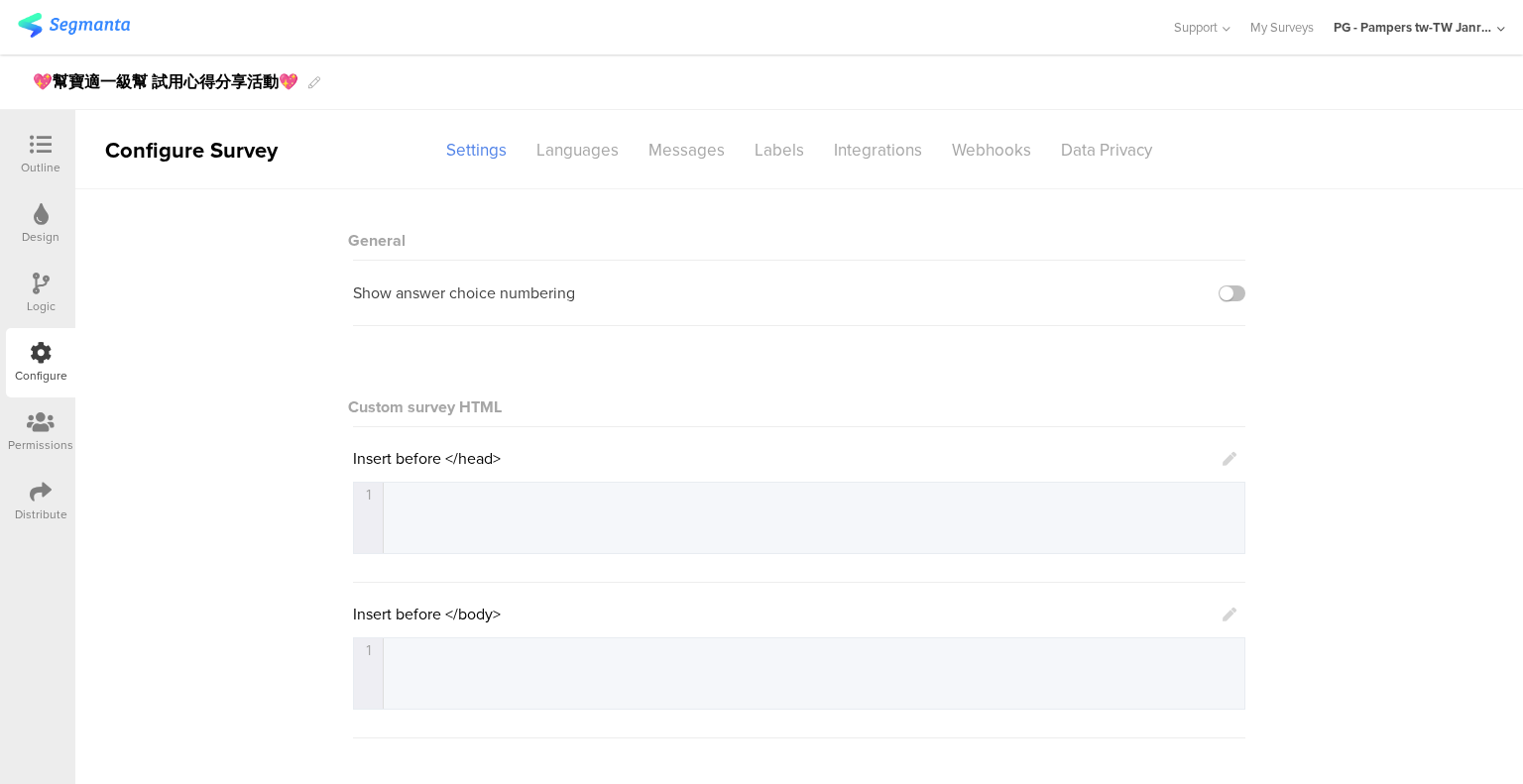 click on "Messages" at bounding box center [686, 150] 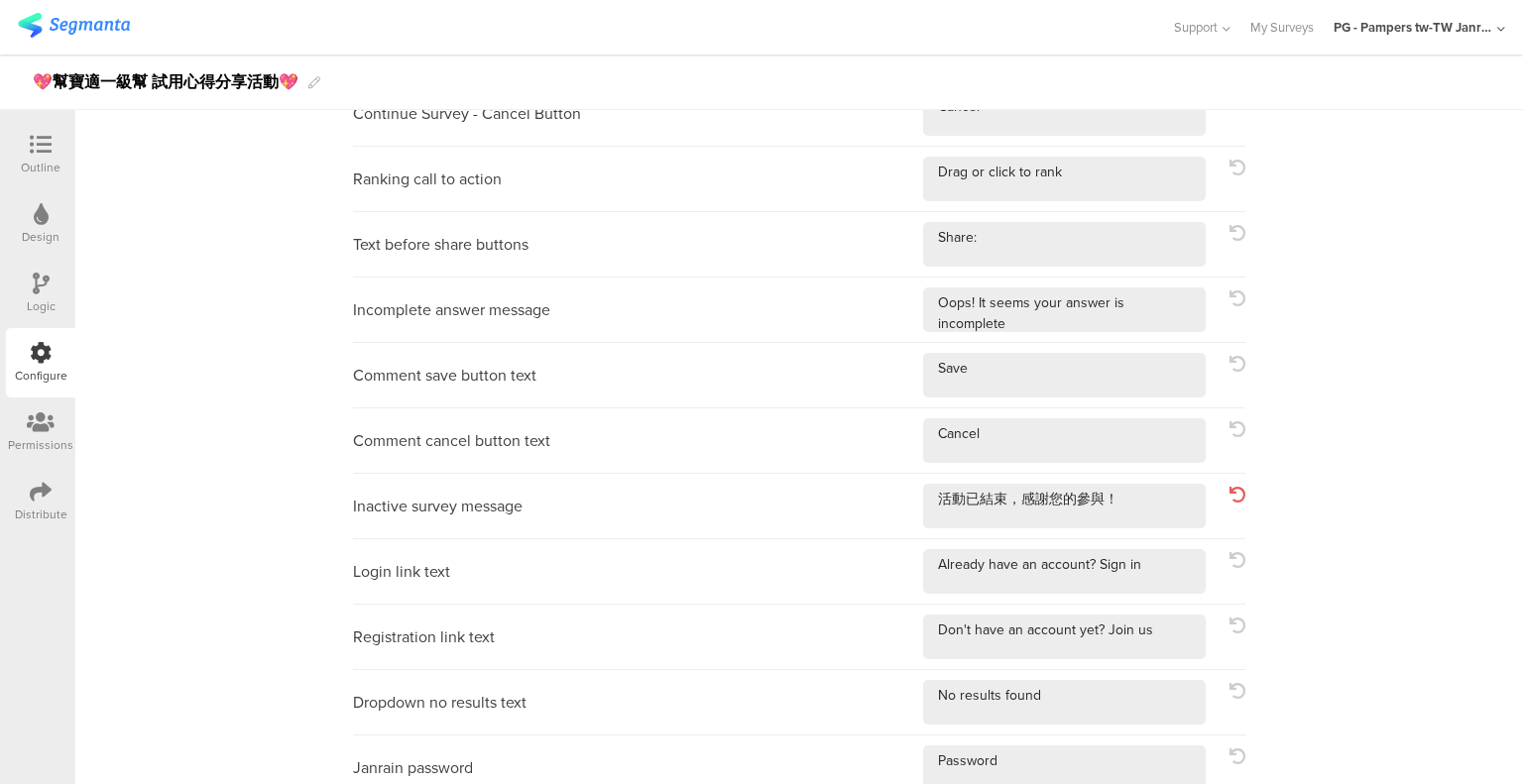 scroll, scrollTop: 729, scrollLeft: 0, axis: vertical 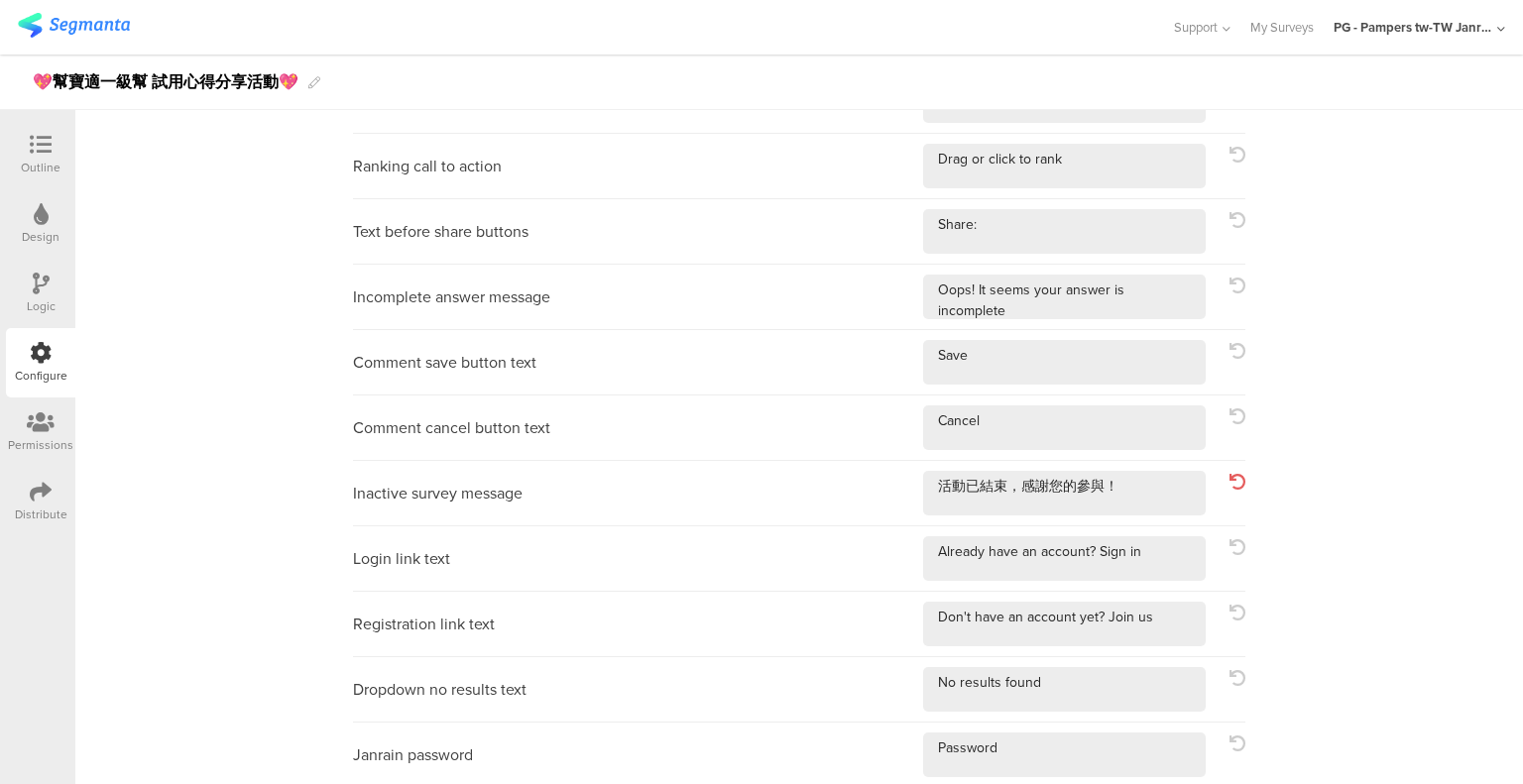 click on "Distribute" at bounding box center [41, 502] 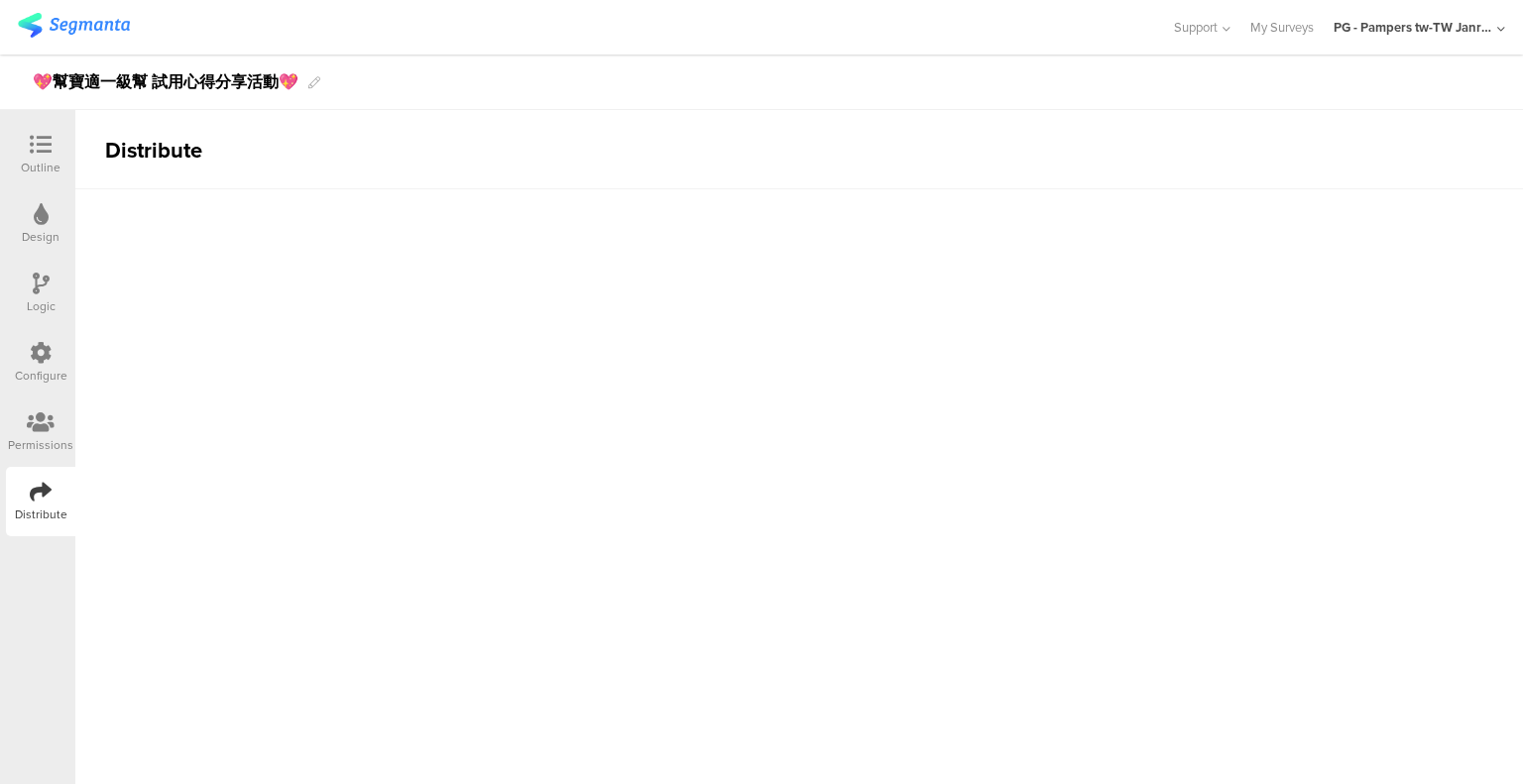 scroll, scrollTop: 0, scrollLeft: 0, axis: both 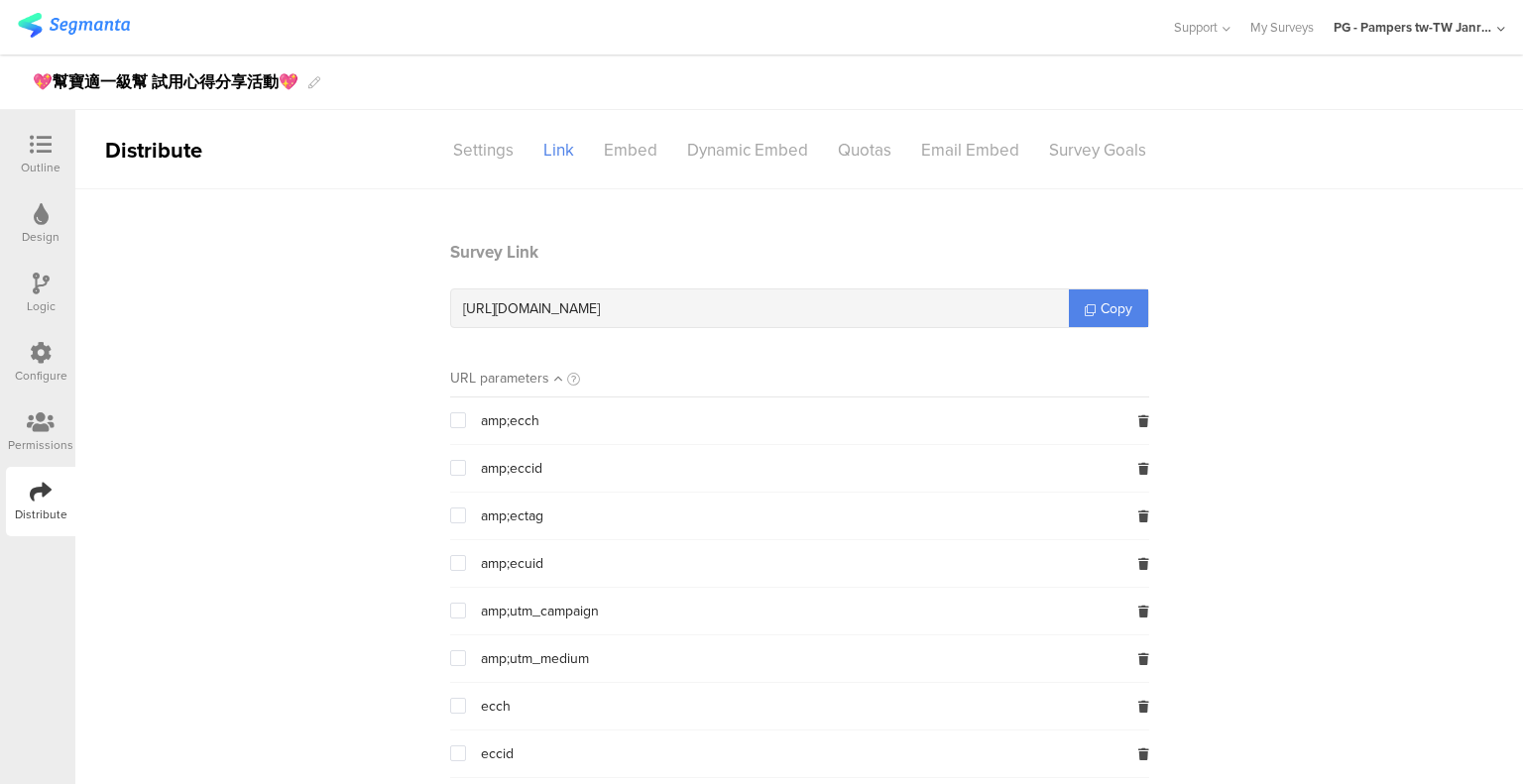 click on "Settings" at bounding box center [483, 150] 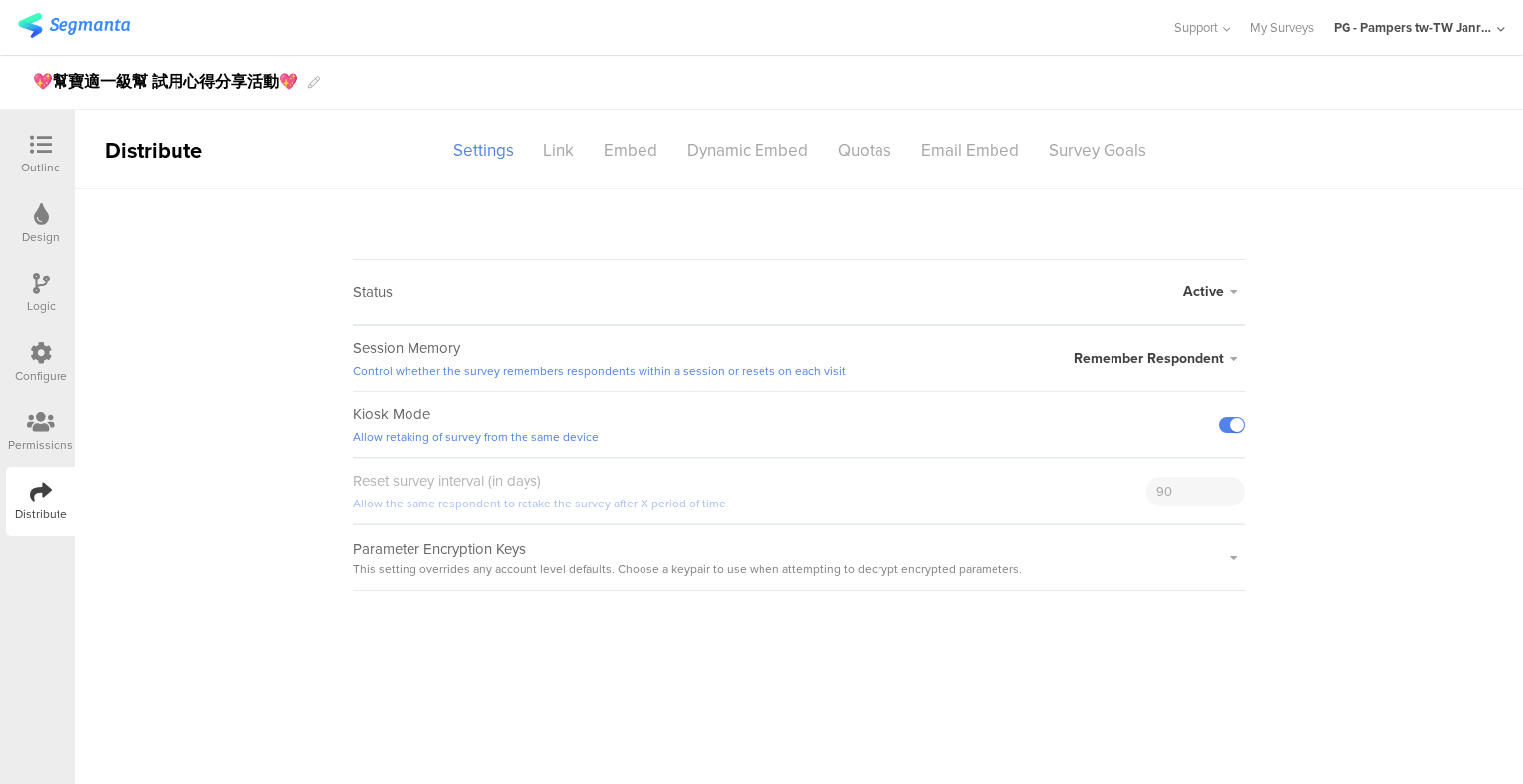 click on "Active" at bounding box center [1203, 291] 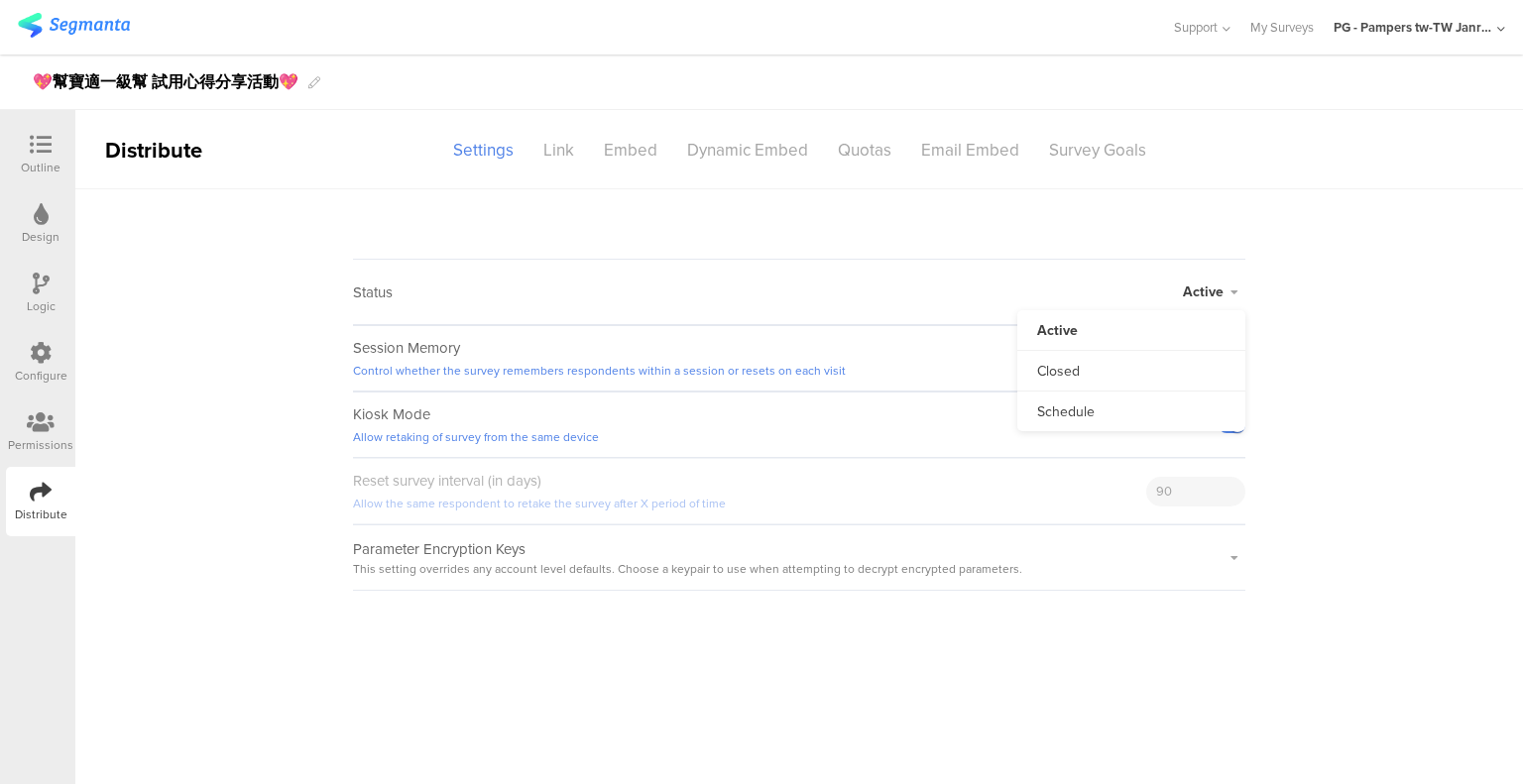 click on "Closed" at bounding box center [1131, 371] 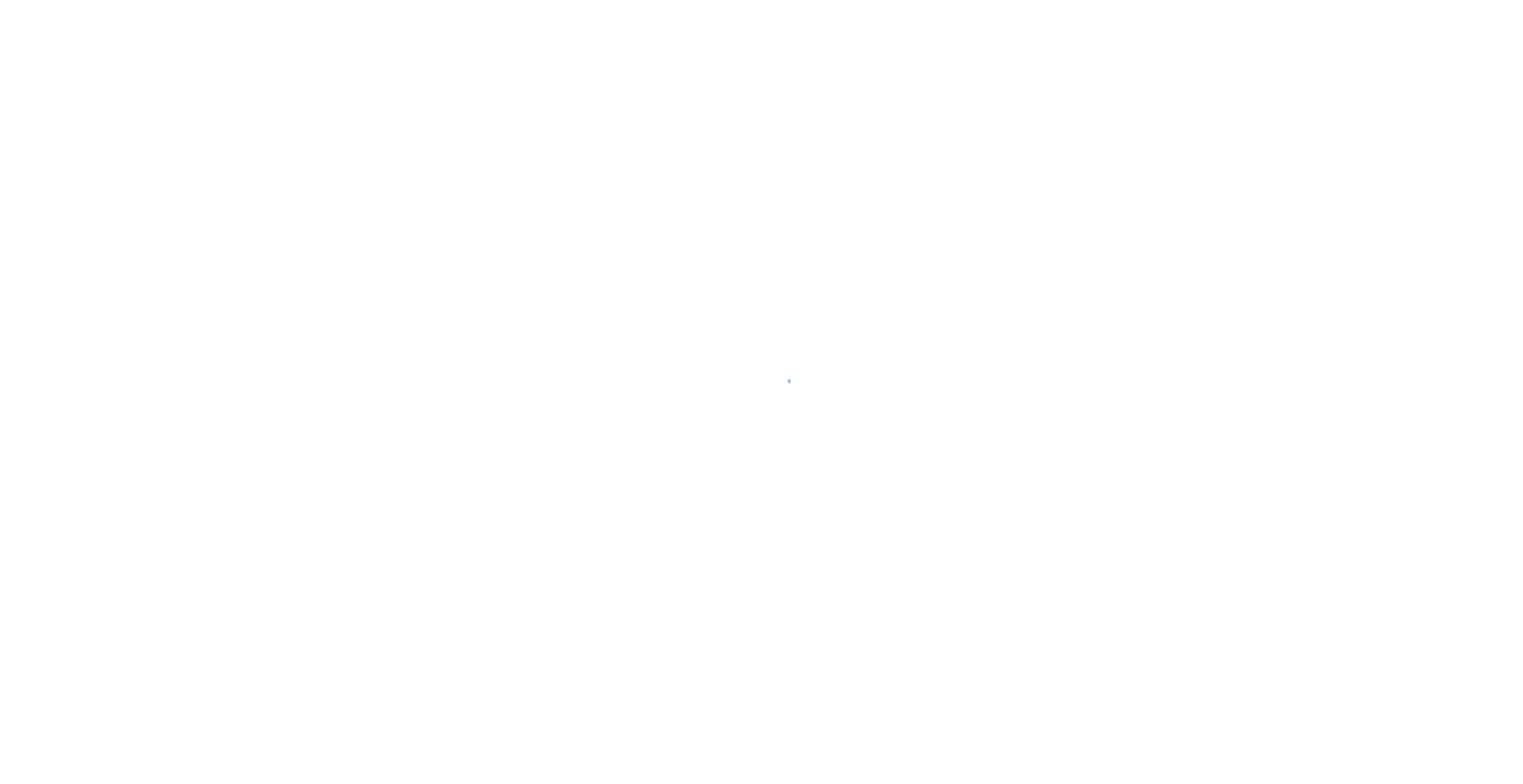 scroll, scrollTop: 0, scrollLeft: 0, axis: both 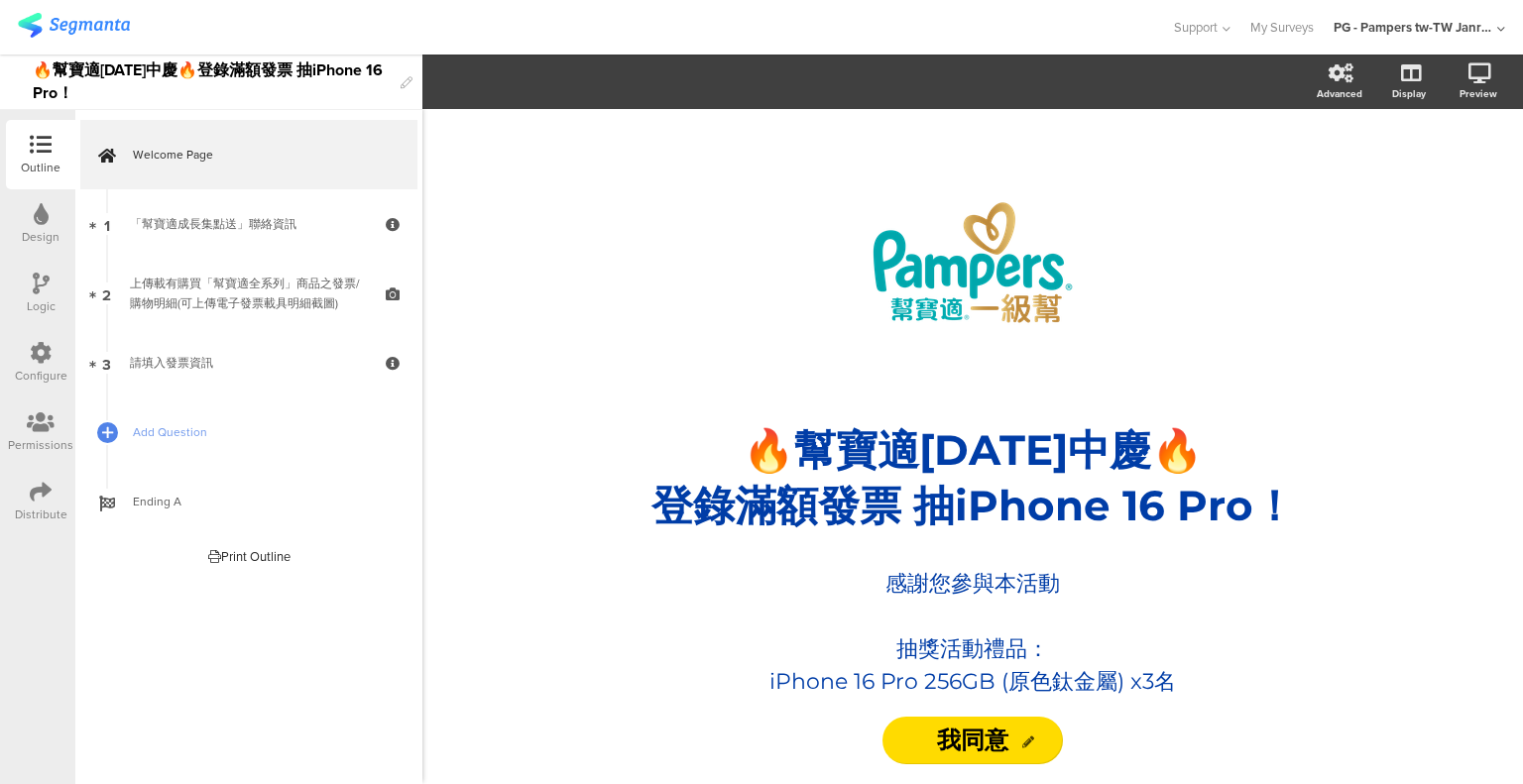 click at bounding box center [41, 492] 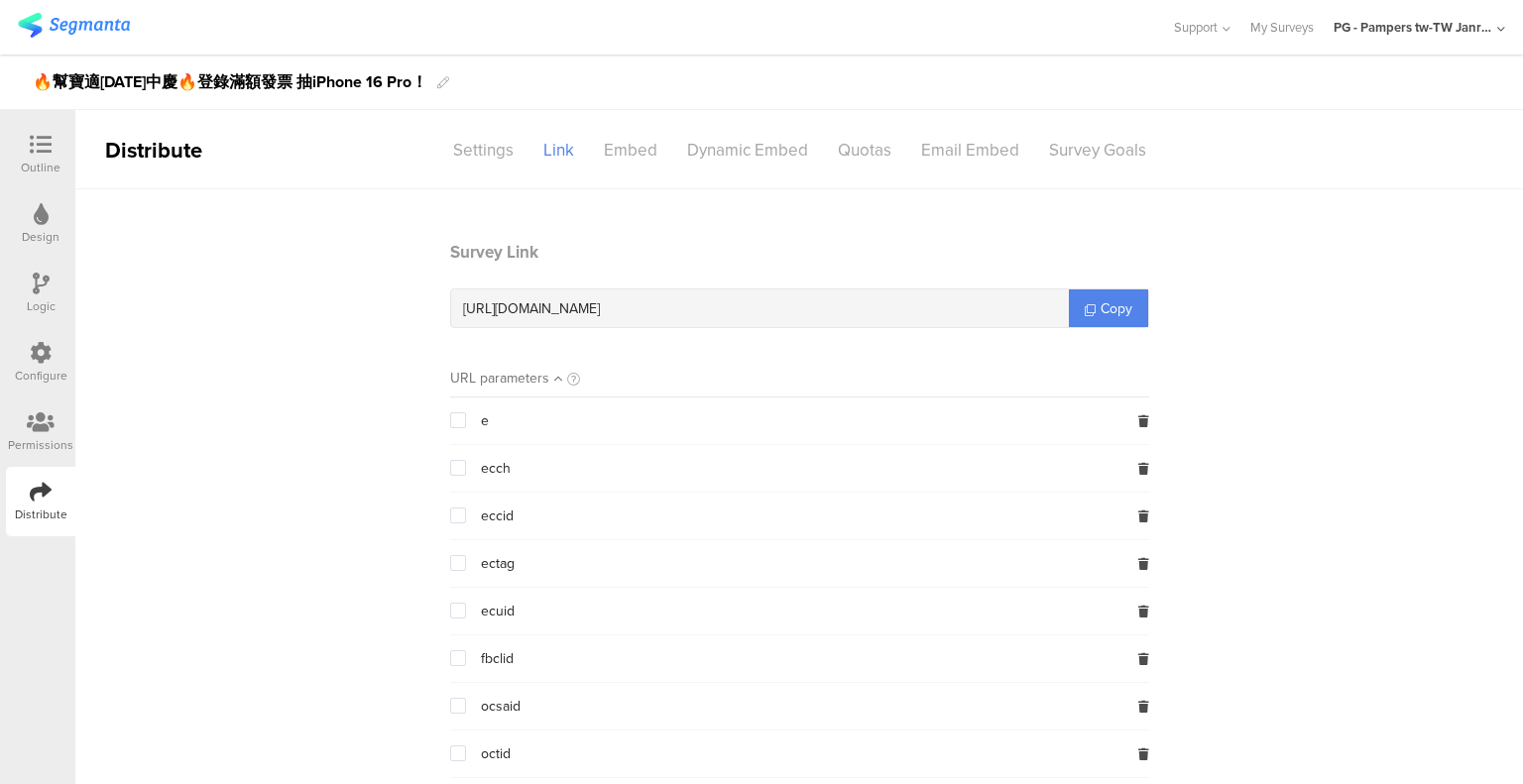 click on "Settings" at bounding box center [483, 150] 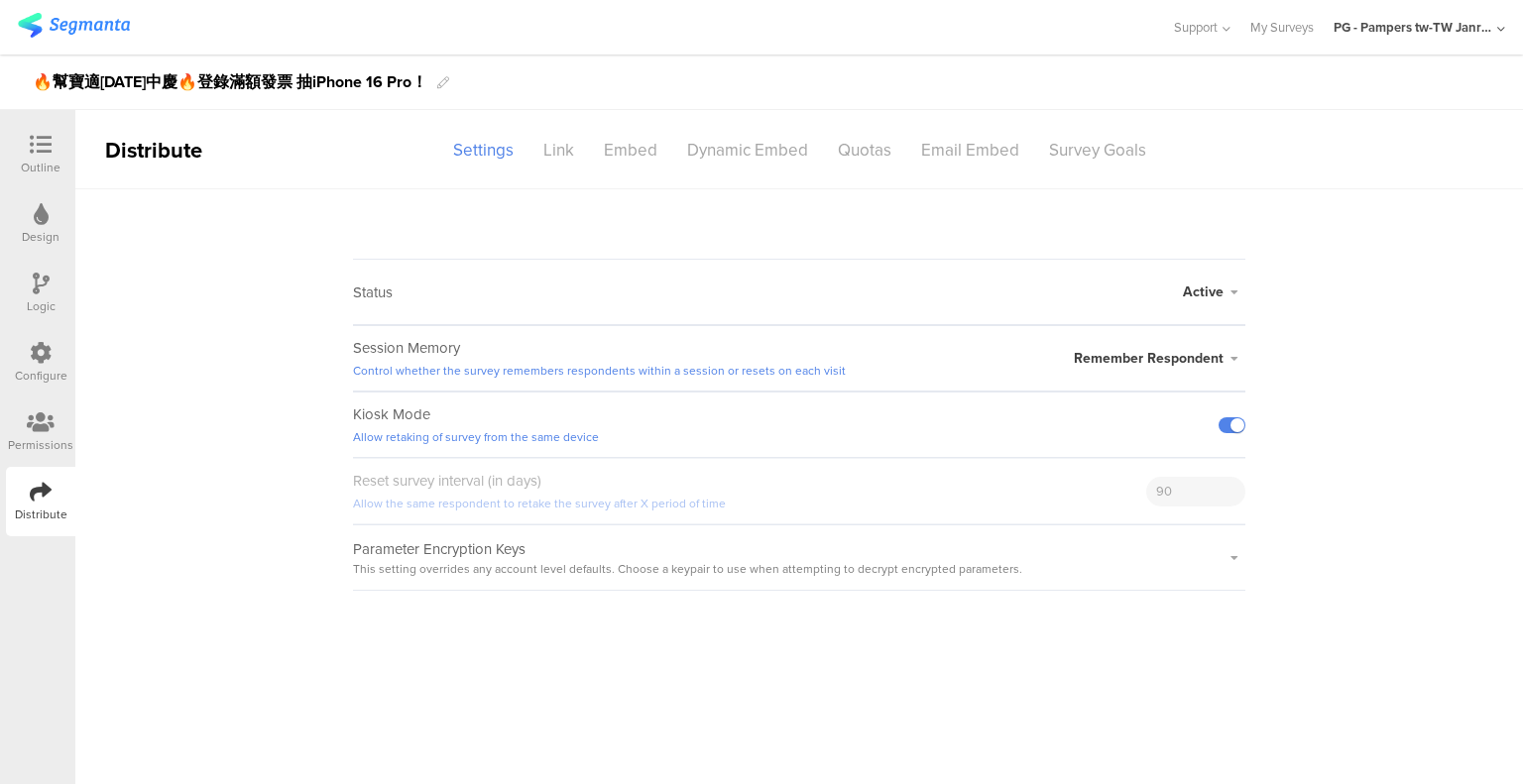 click on "Active" at bounding box center (1203, 291) 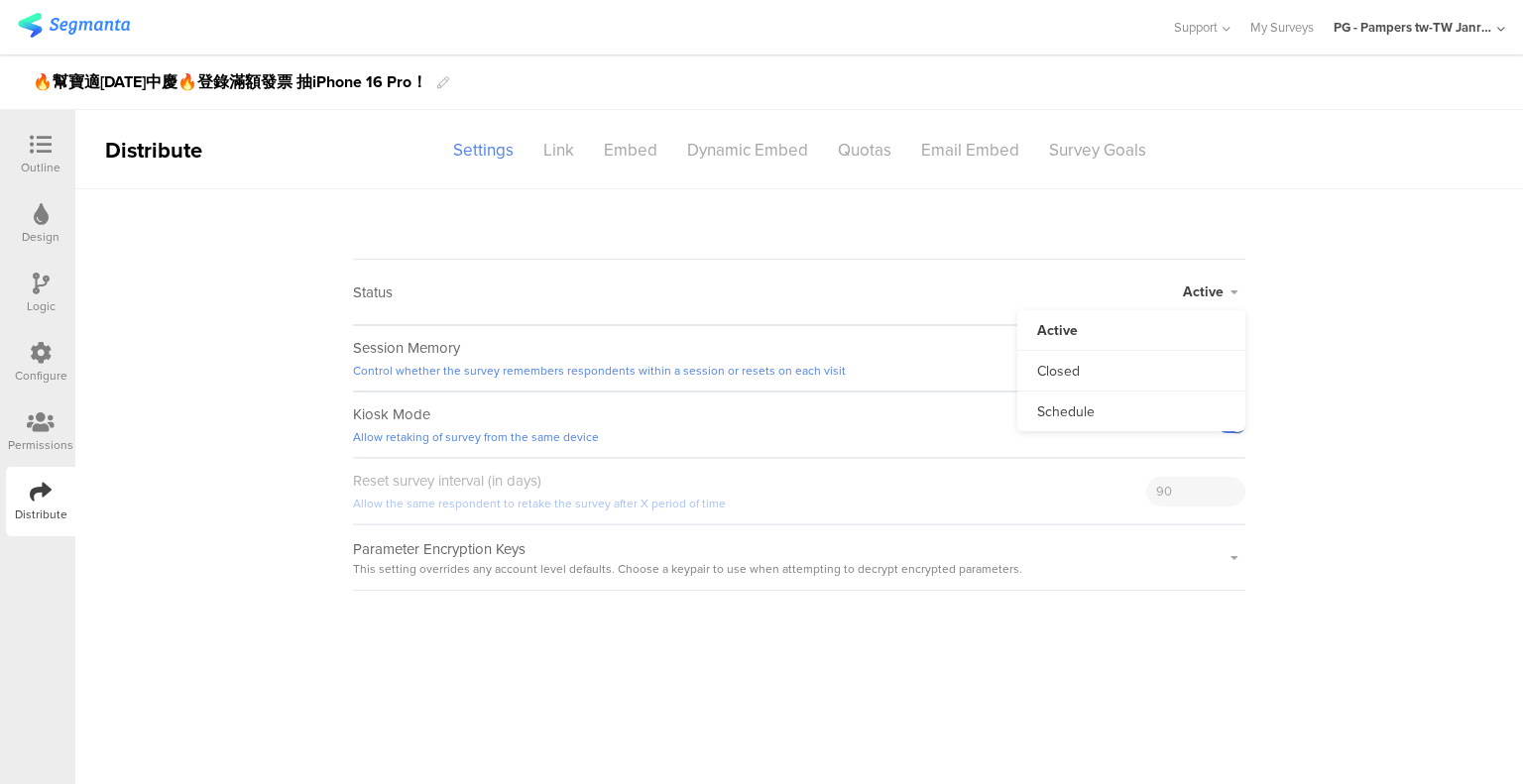 click on "Closed" at bounding box center [1131, 371] 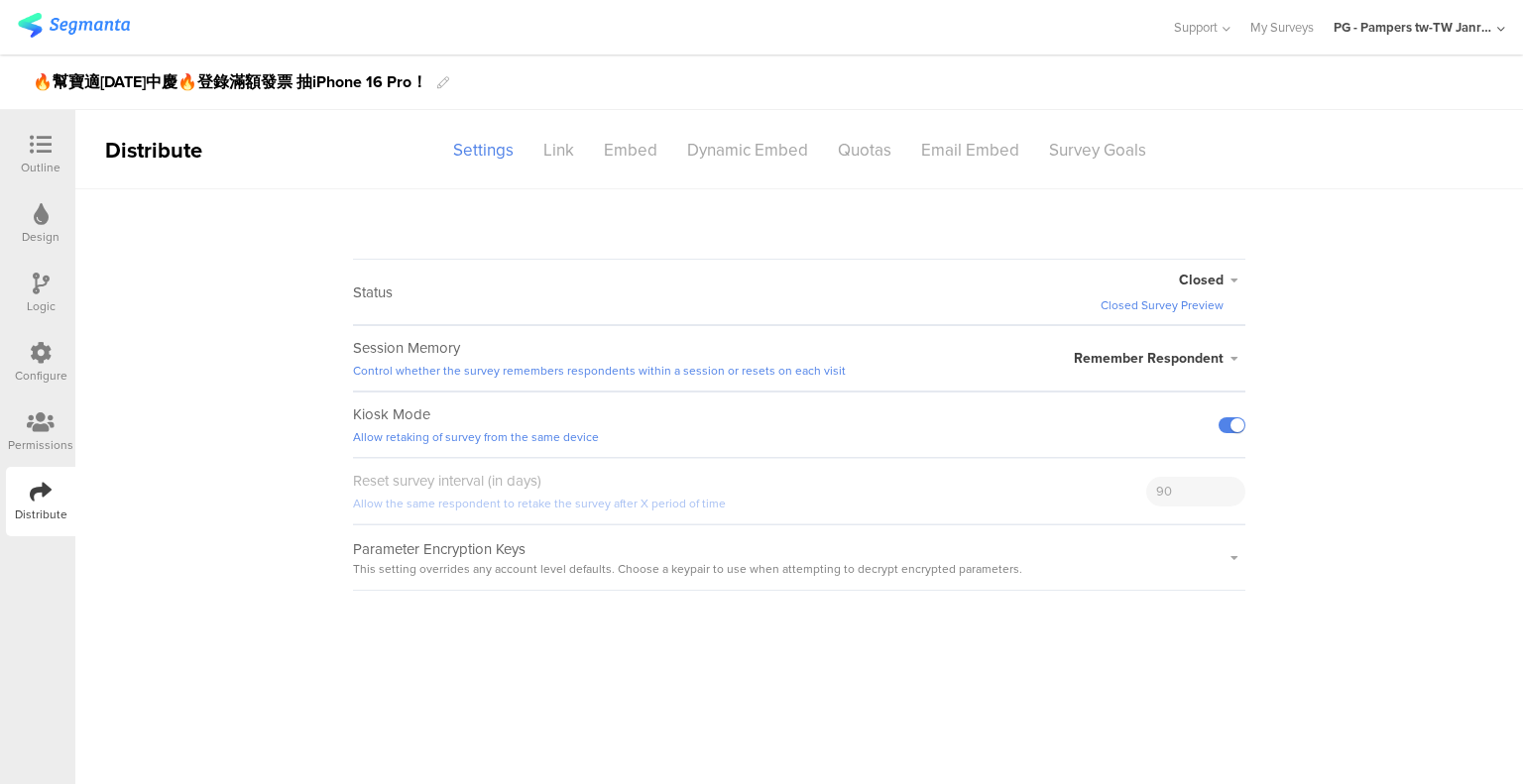 click on "Configure" at bounding box center (41, 363) 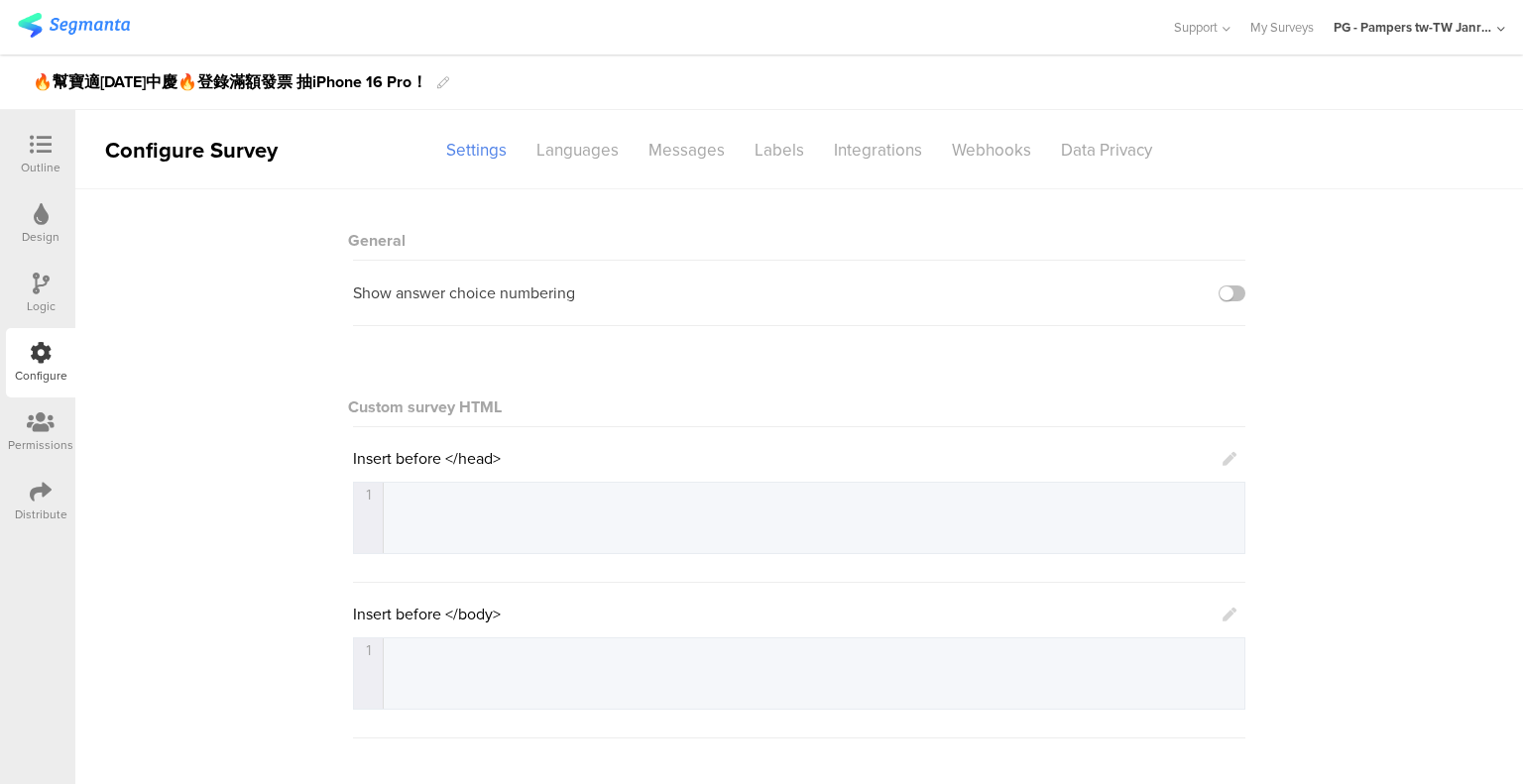 click on "Messages" at bounding box center (686, 150) 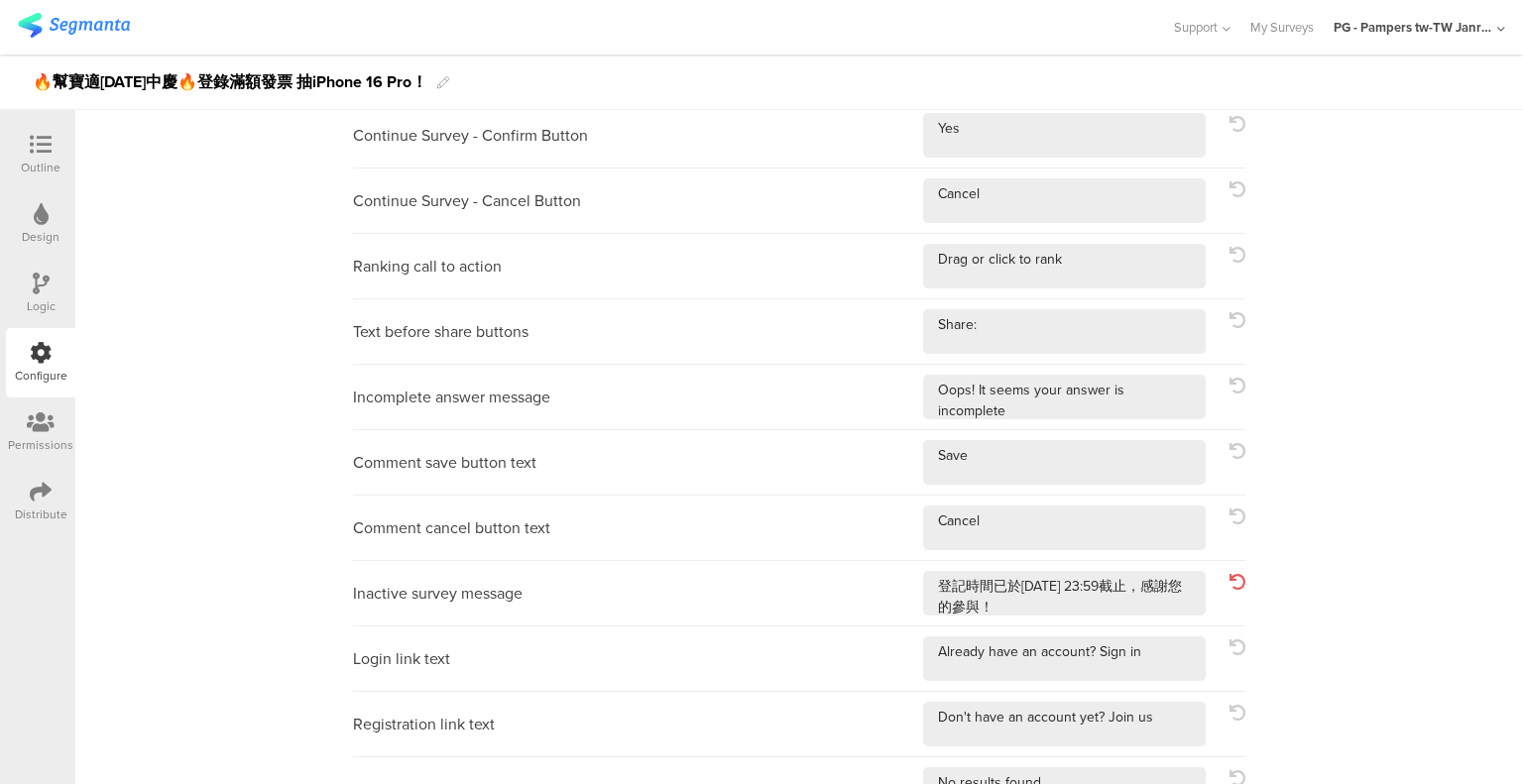 scroll, scrollTop: 630, scrollLeft: 0, axis: vertical 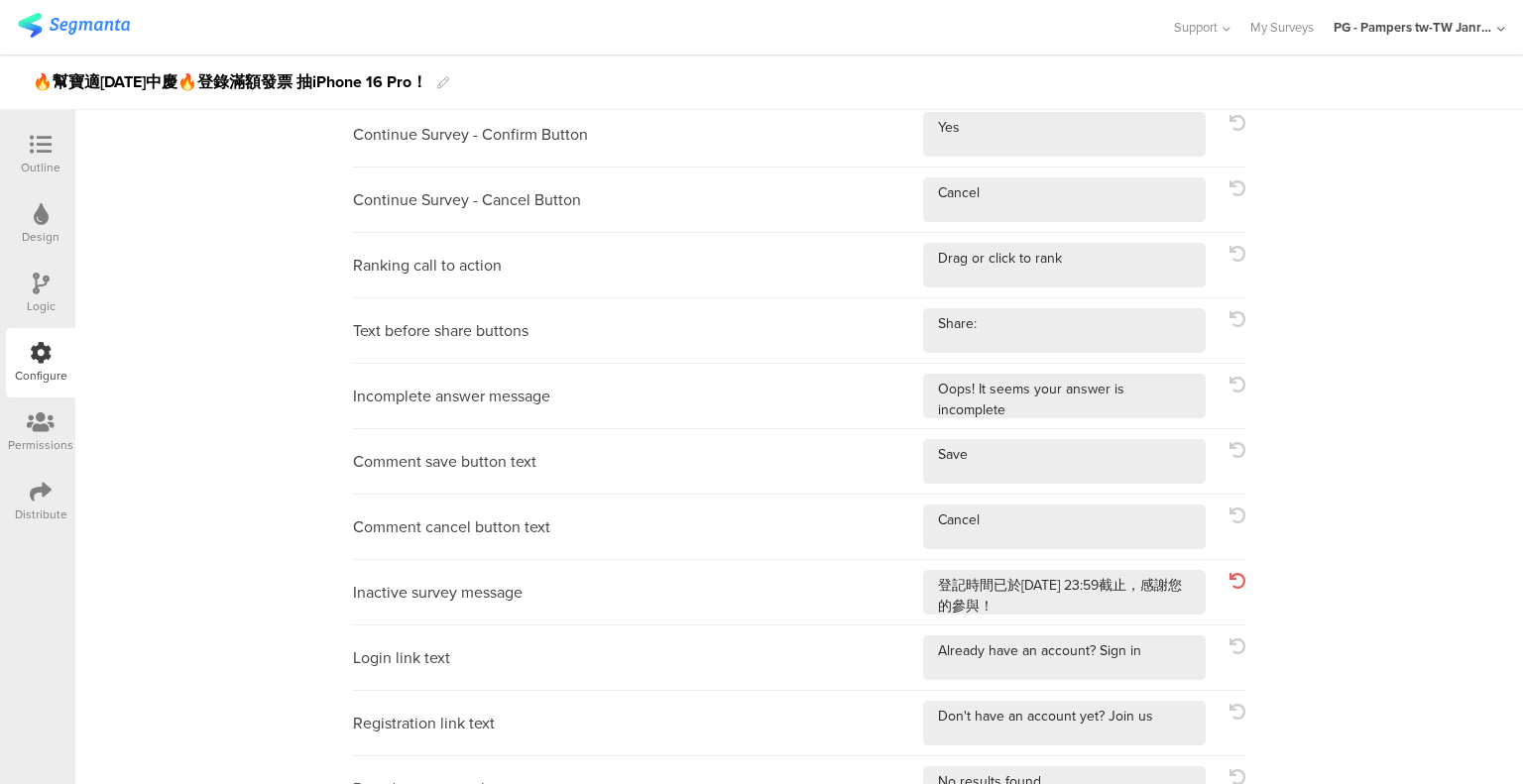 click at bounding box center [1237, 581] 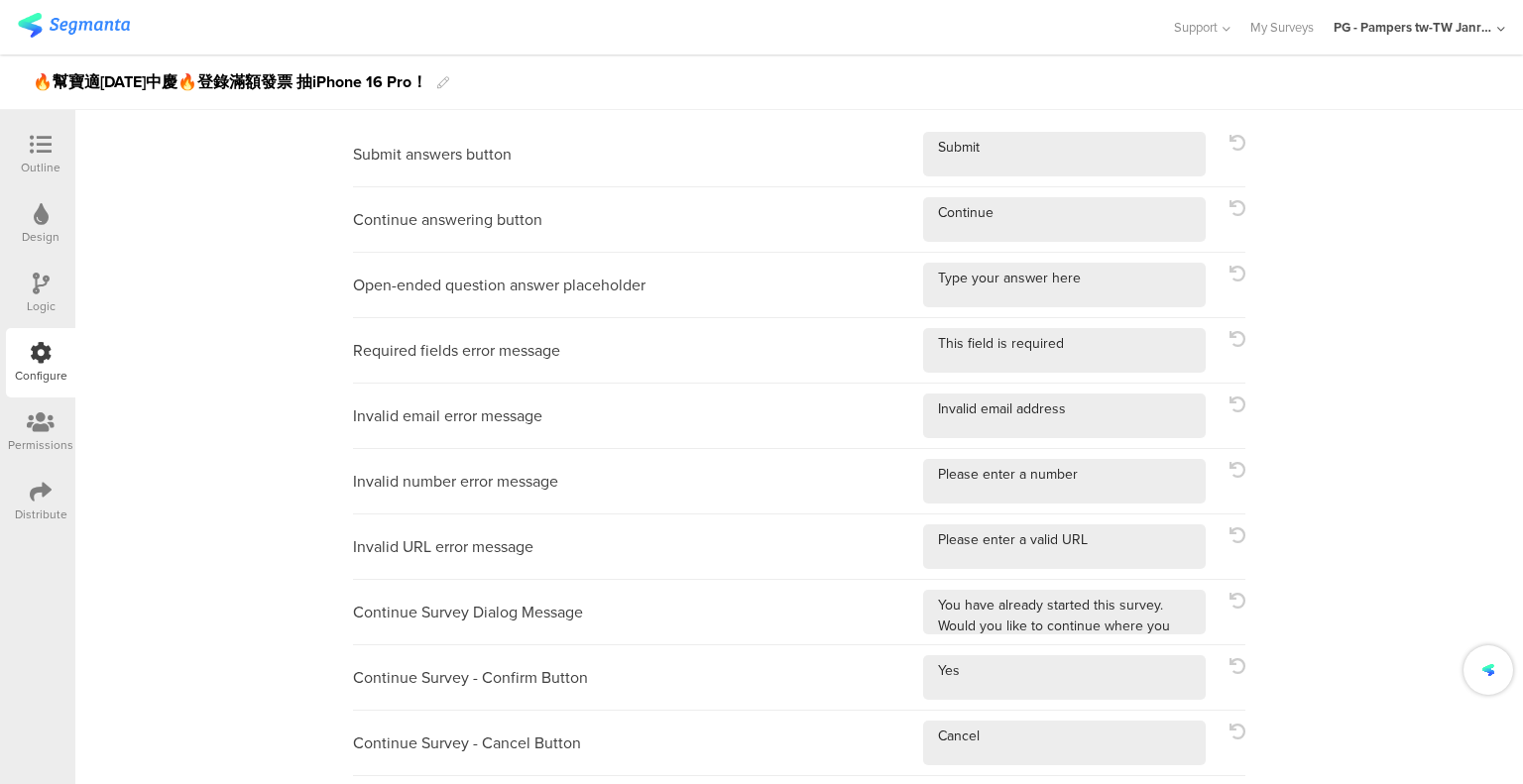 scroll, scrollTop: 0, scrollLeft: 0, axis: both 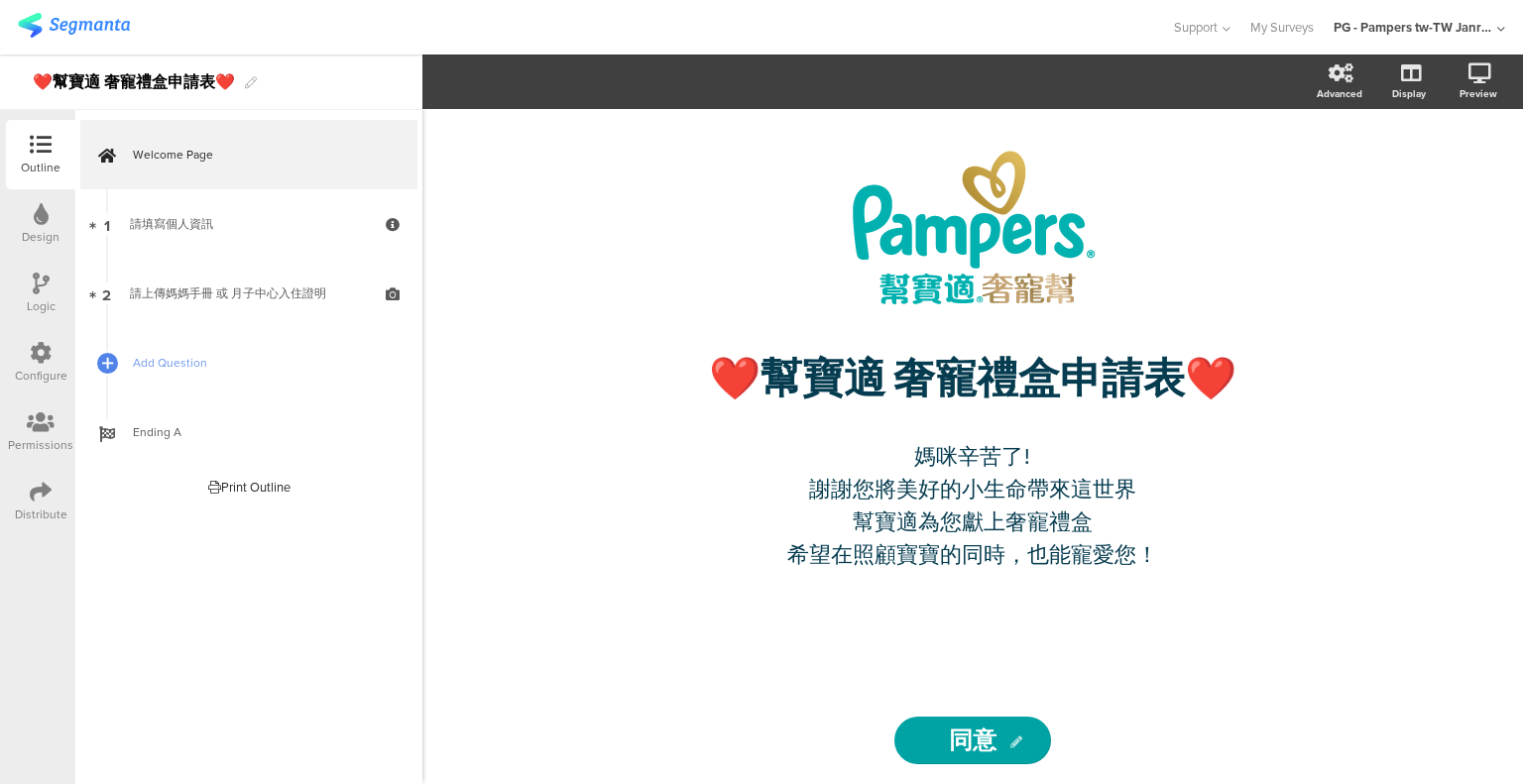 click at bounding box center [41, 353] 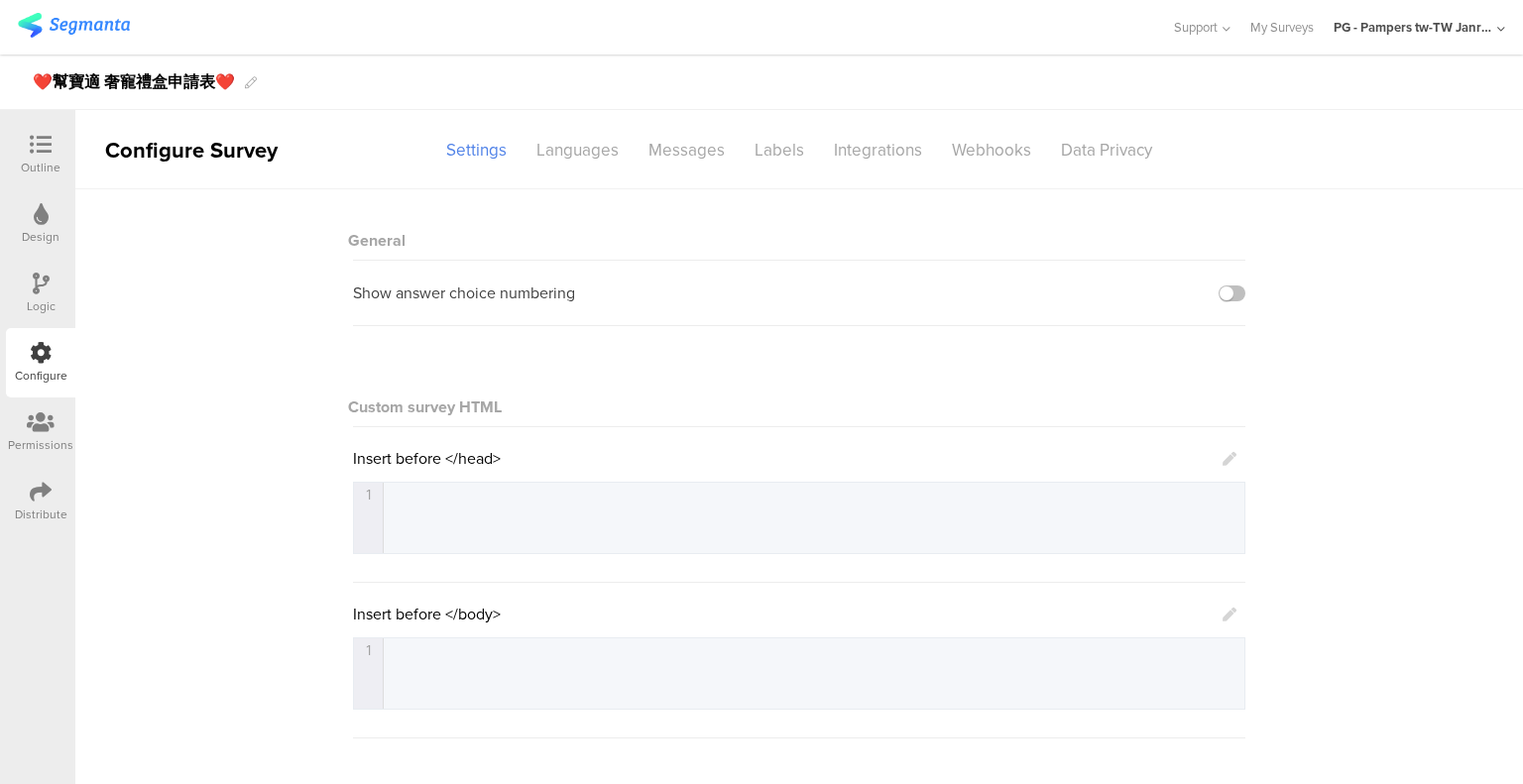 click on "Messages" at bounding box center (686, 150) 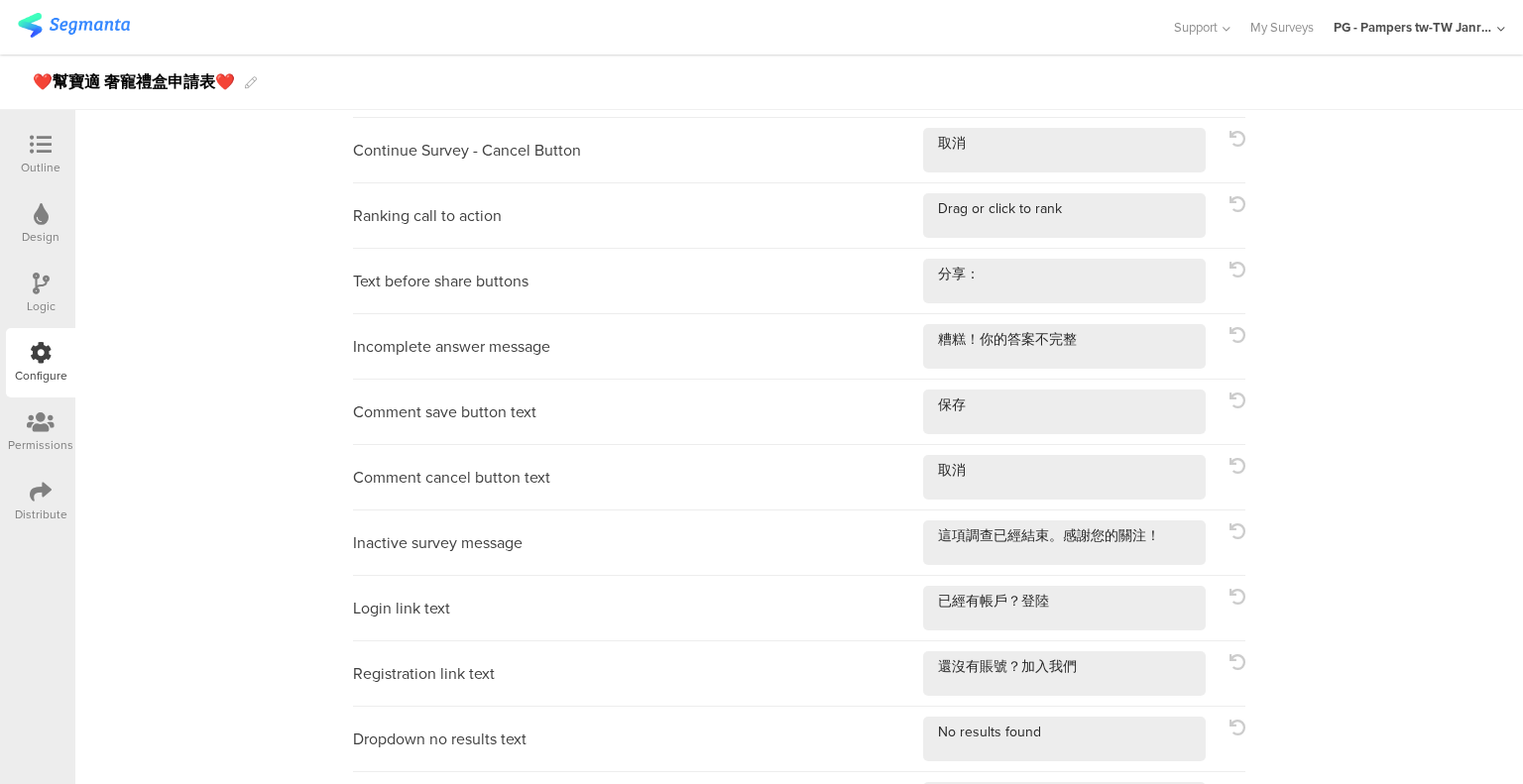 scroll, scrollTop: 729, scrollLeft: 0, axis: vertical 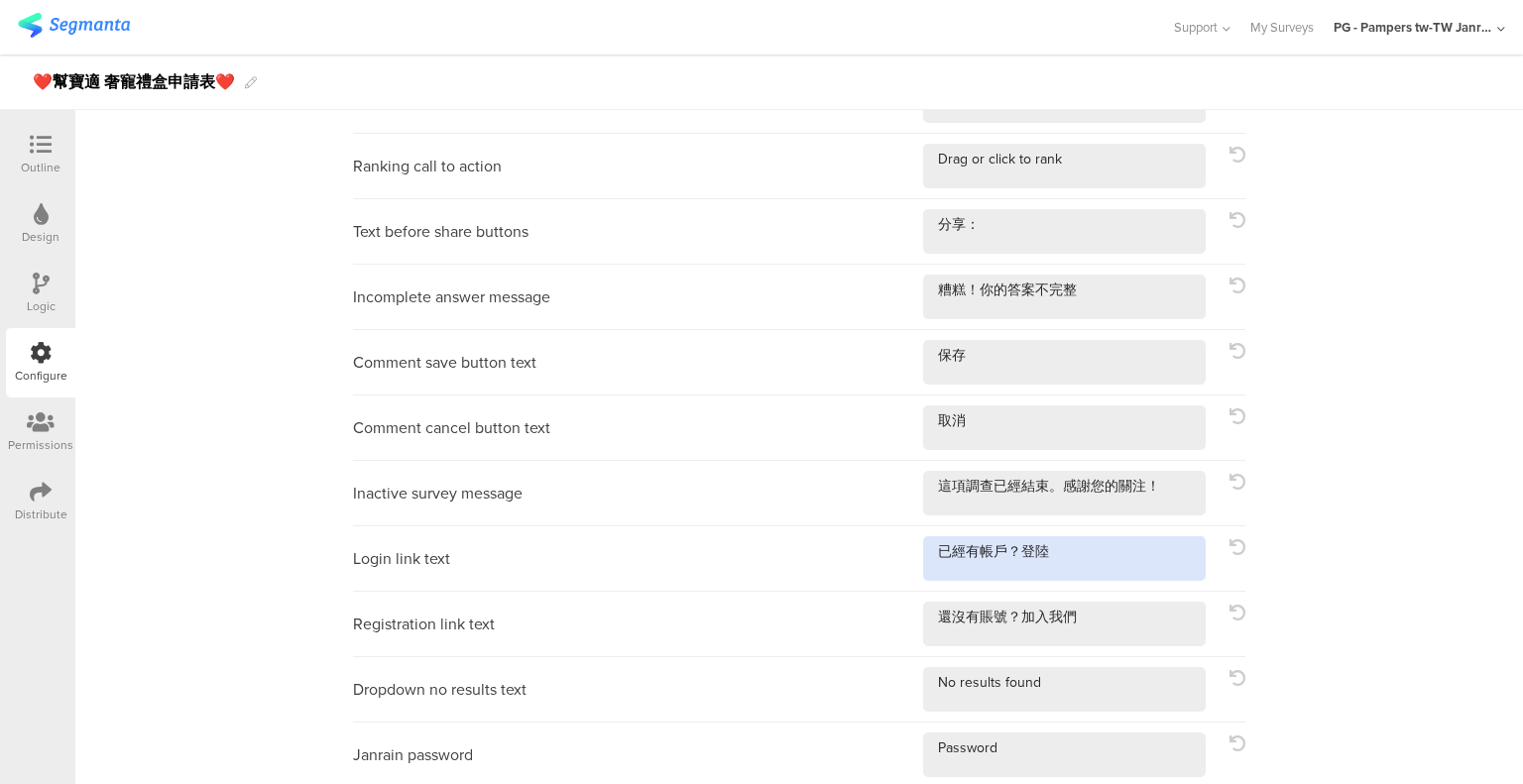 click at bounding box center (1064, 558) 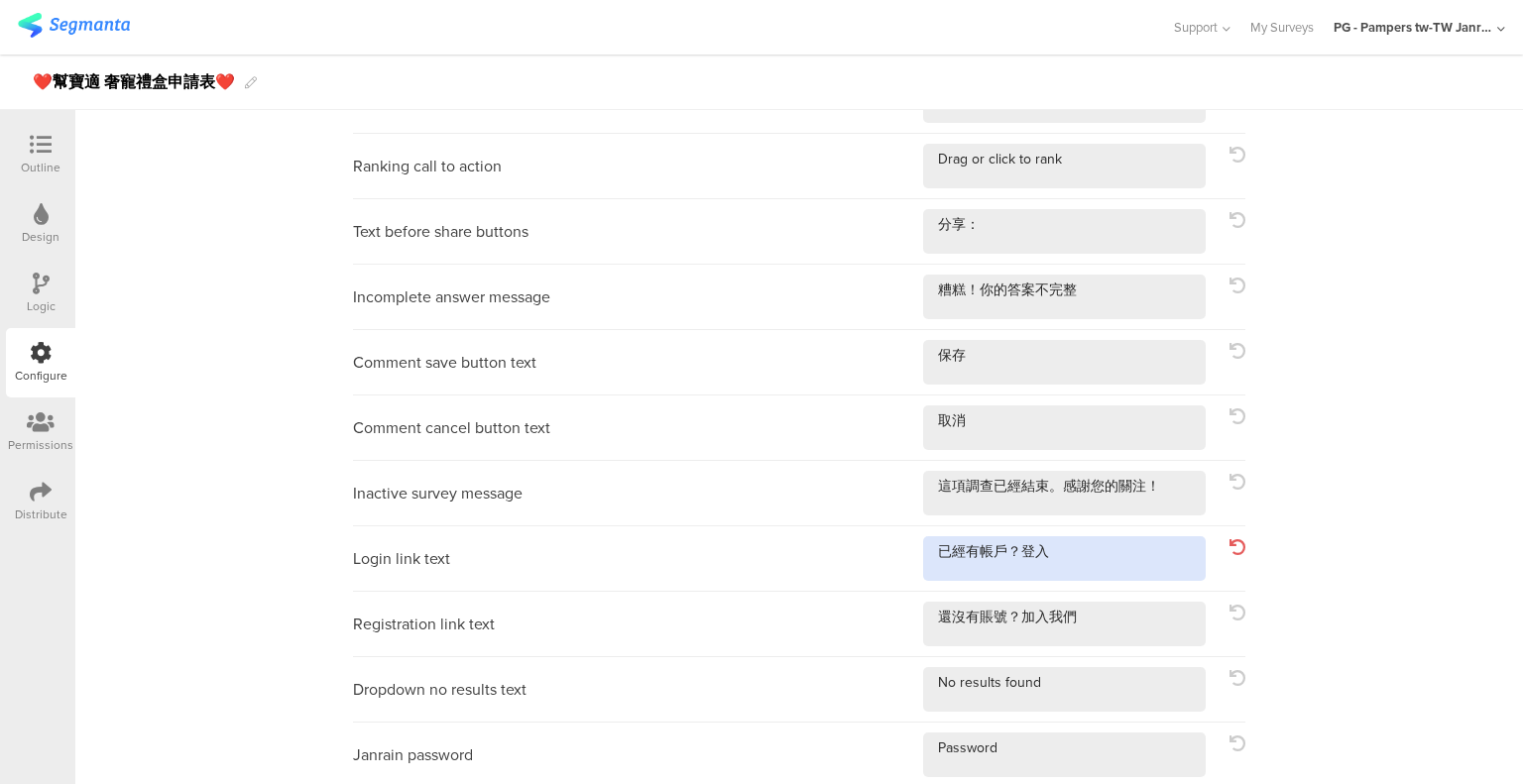 type on "已經有帳戶？登入" 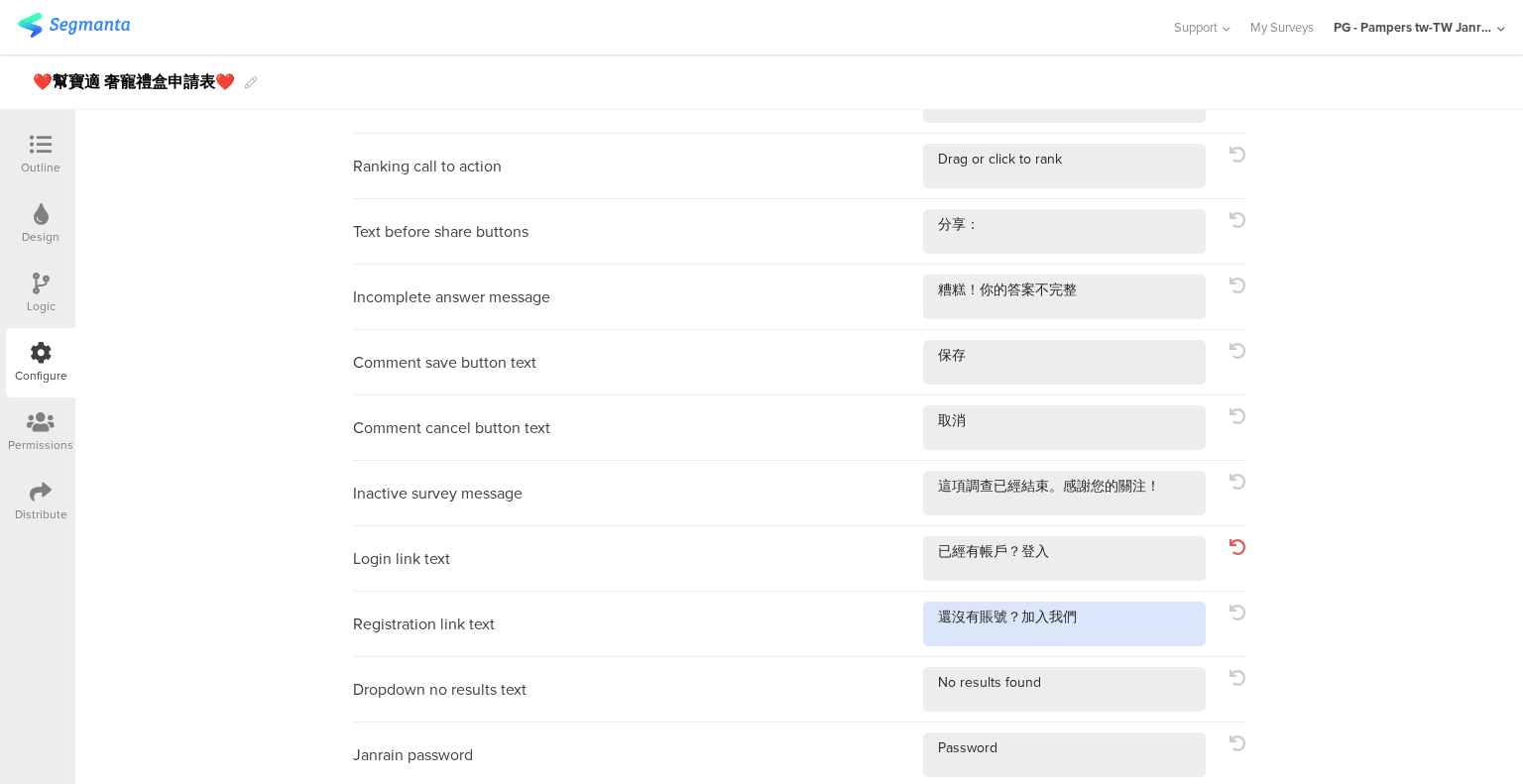 click at bounding box center (1064, 623) 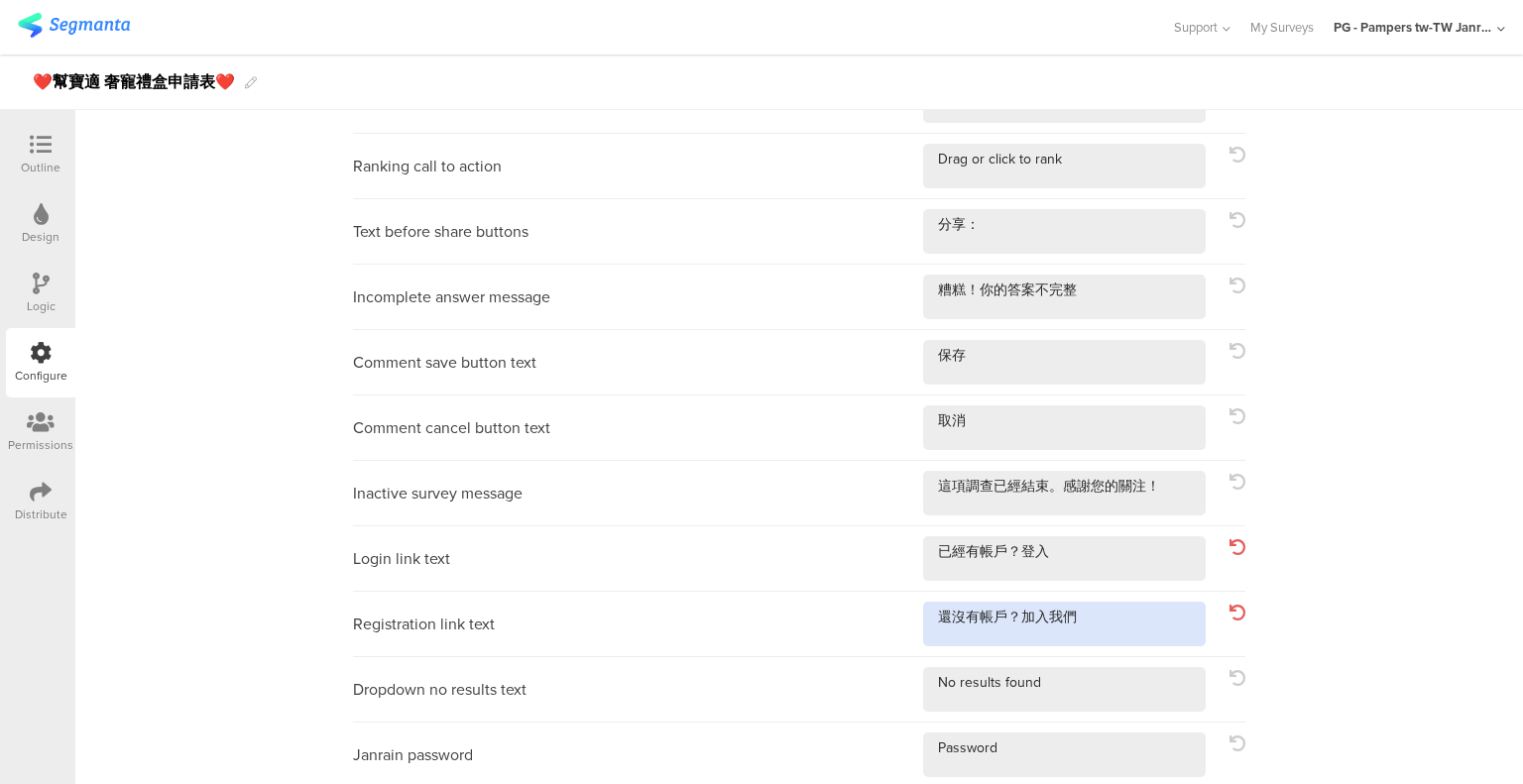 click at bounding box center (1064, 623) 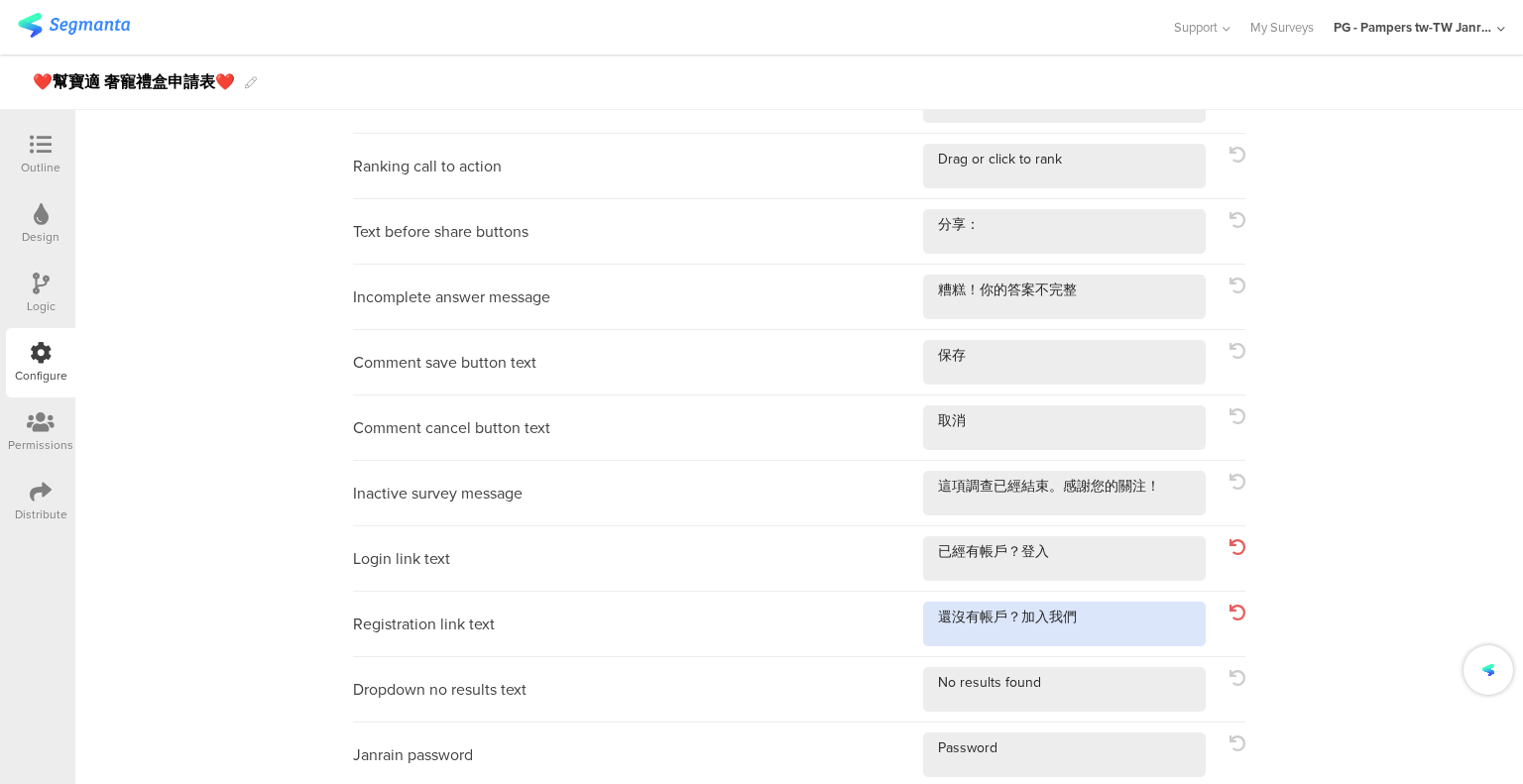 type on "還沒有帳戶？加入我們" 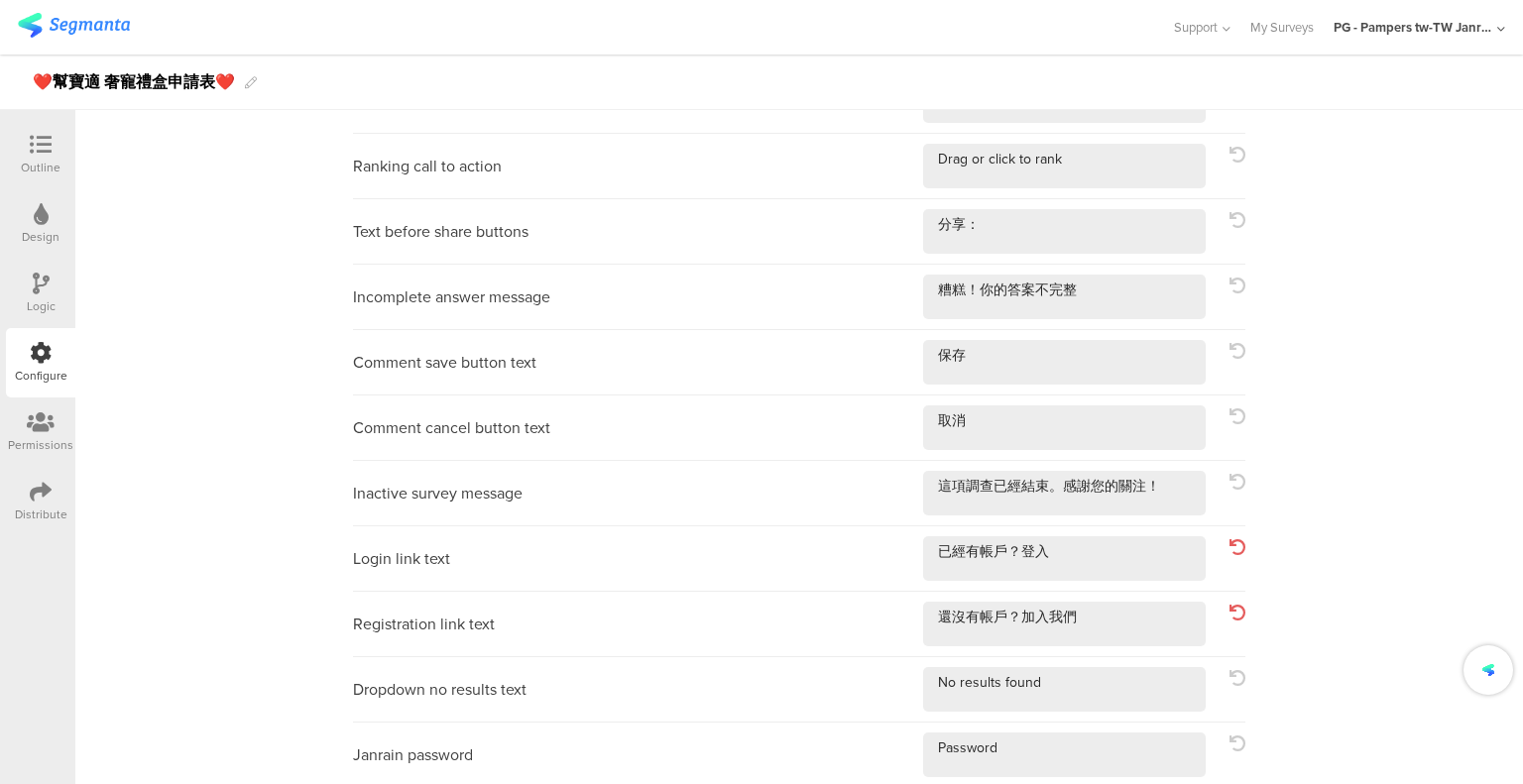 click on "Submit answers button
Continue answering button
Open-ended question answer placeholder
Required fields error message
Invalid email error message" at bounding box center [799, 124] 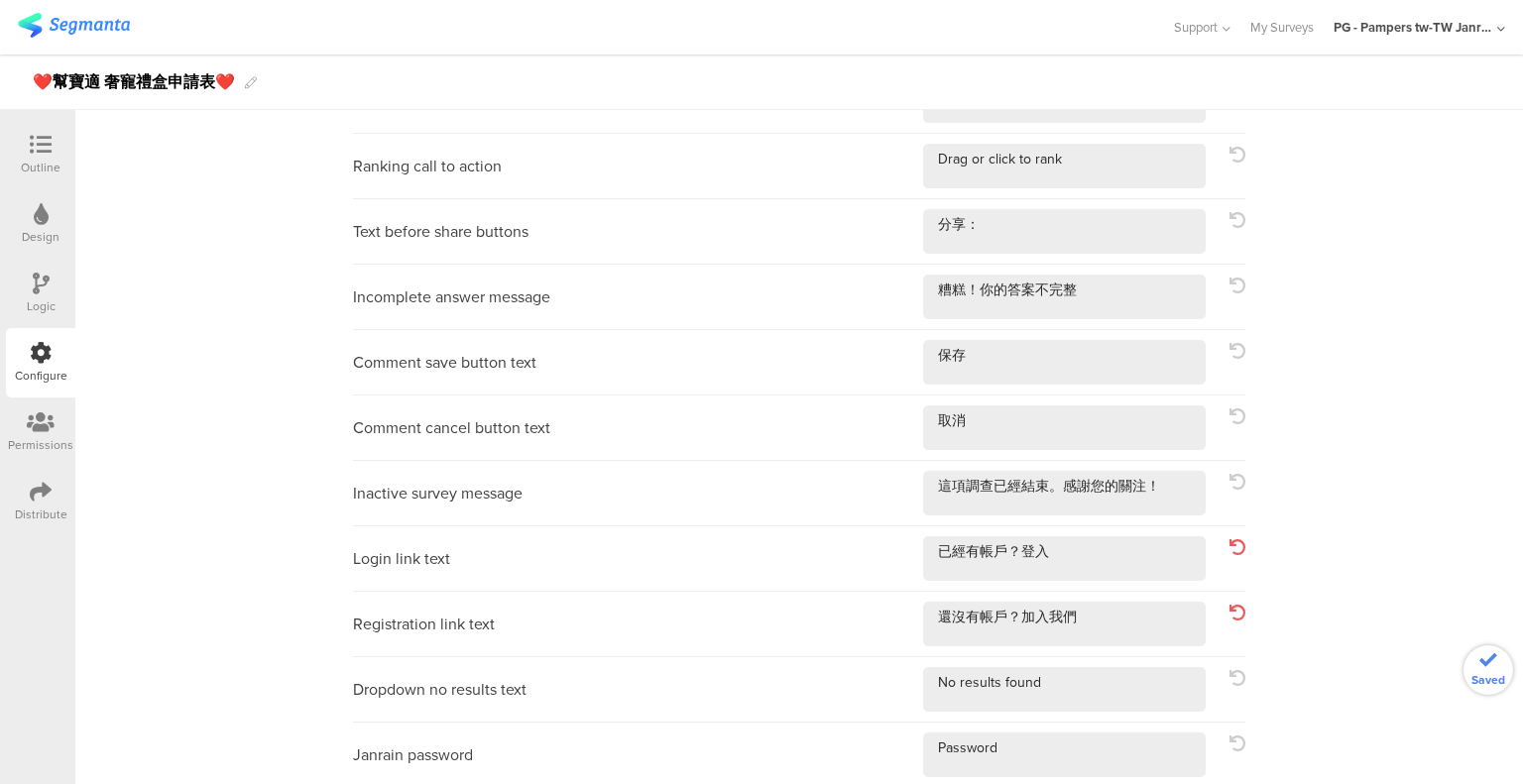 click on "Design" at bounding box center (41, 224) 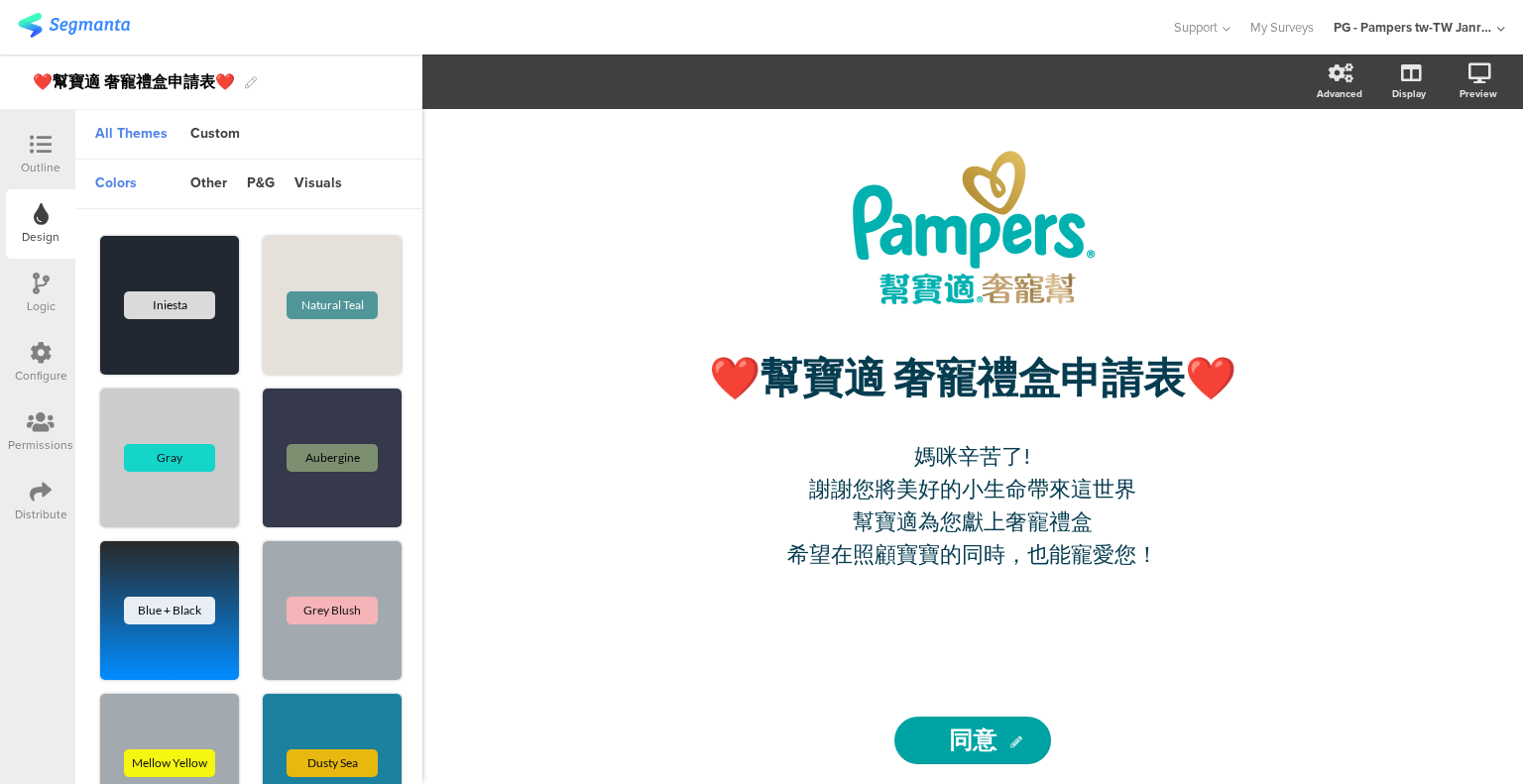 scroll, scrollTop: 0, scrollLeft: 0, axis: both 